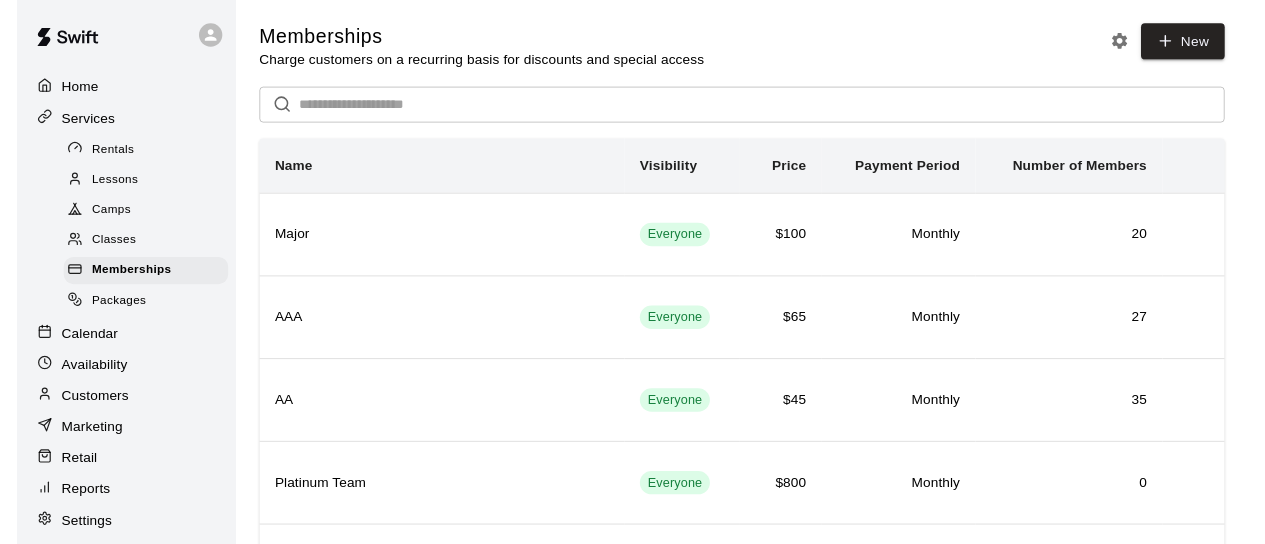 scroll, scrollTop: 0, scrollLeft: 0, axis: both 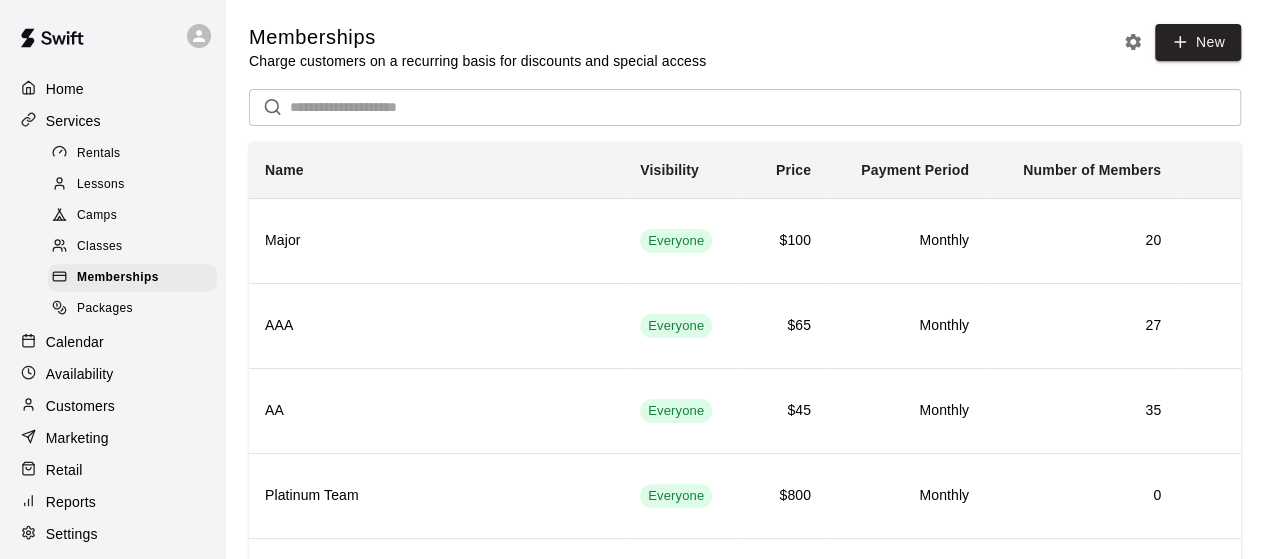 click on "Customers" at bounding box center (112, 406) 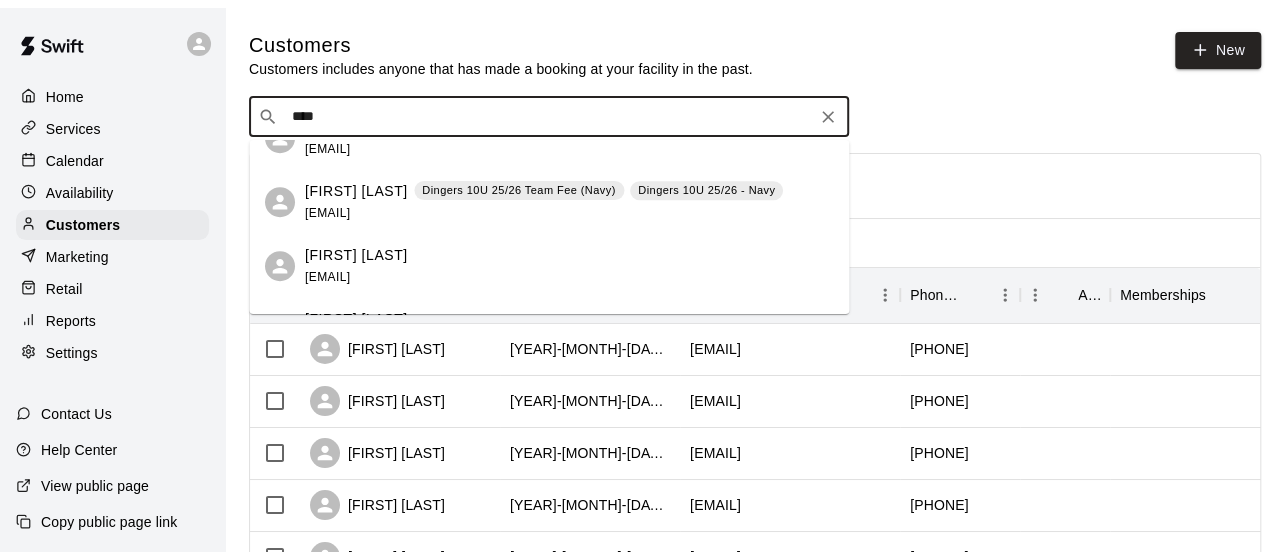 scroll, scrollTop: 0, scrollLeft: 0, axis: both 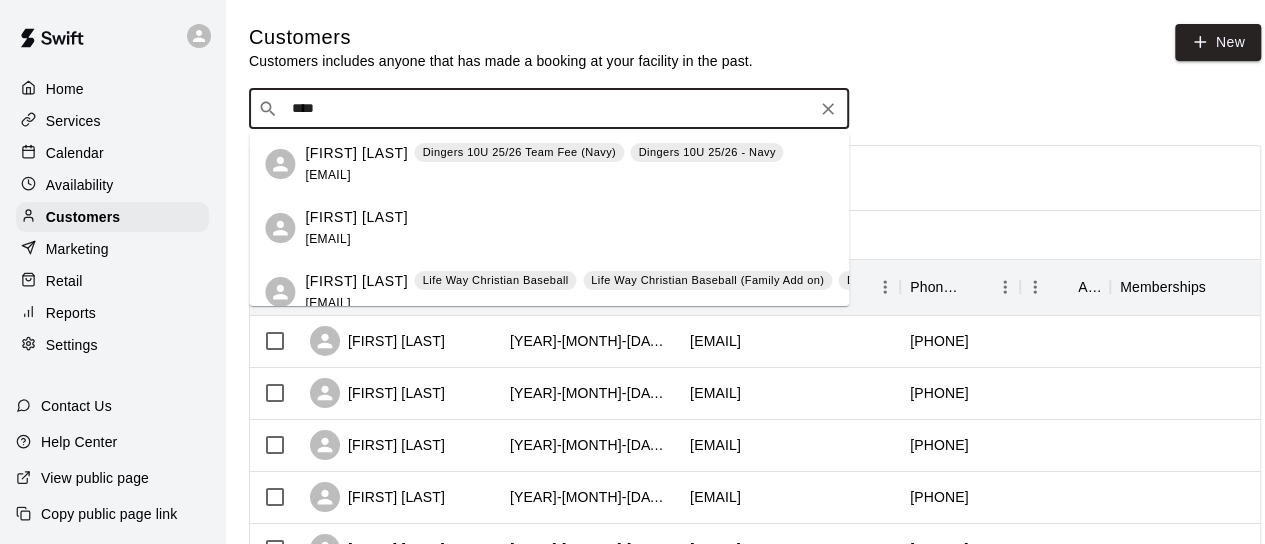 type on "*****" 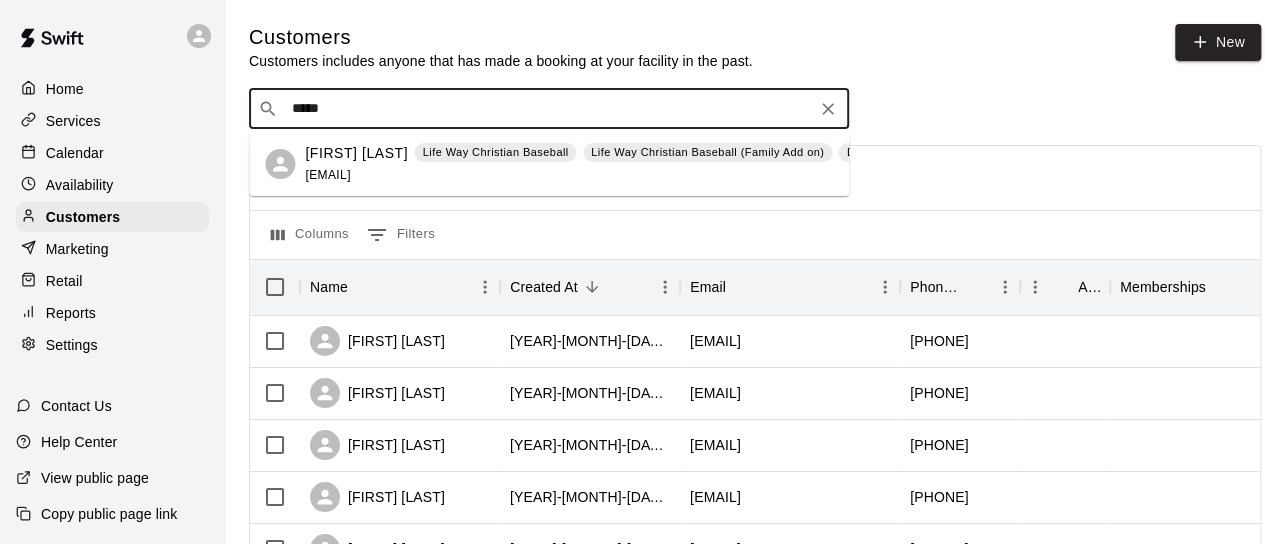click on "[FIRST] [LAST]" at bounding box center [356, 153] 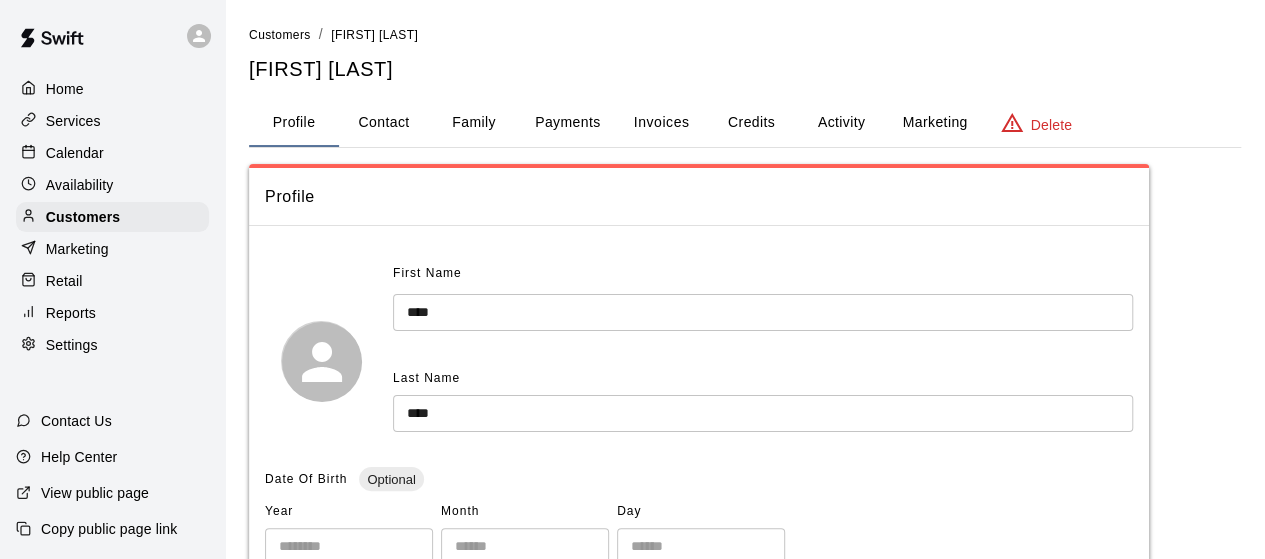 click on "Activity" at bounding box center [841, 123] 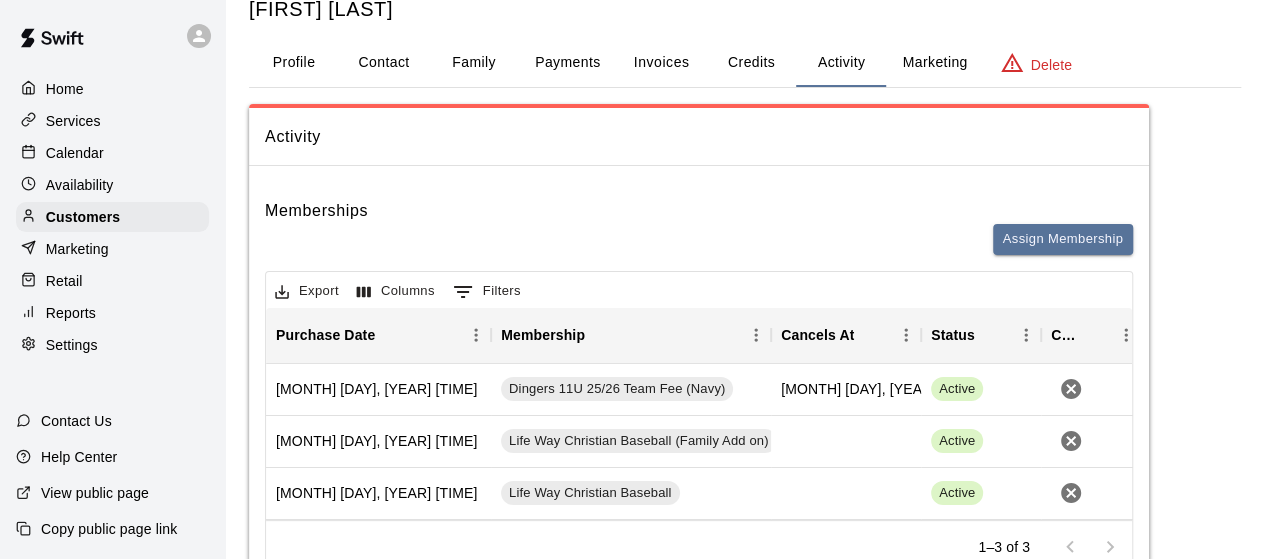 scroll, scrollTop: 31, scrollLeft: 0, axis: vertical 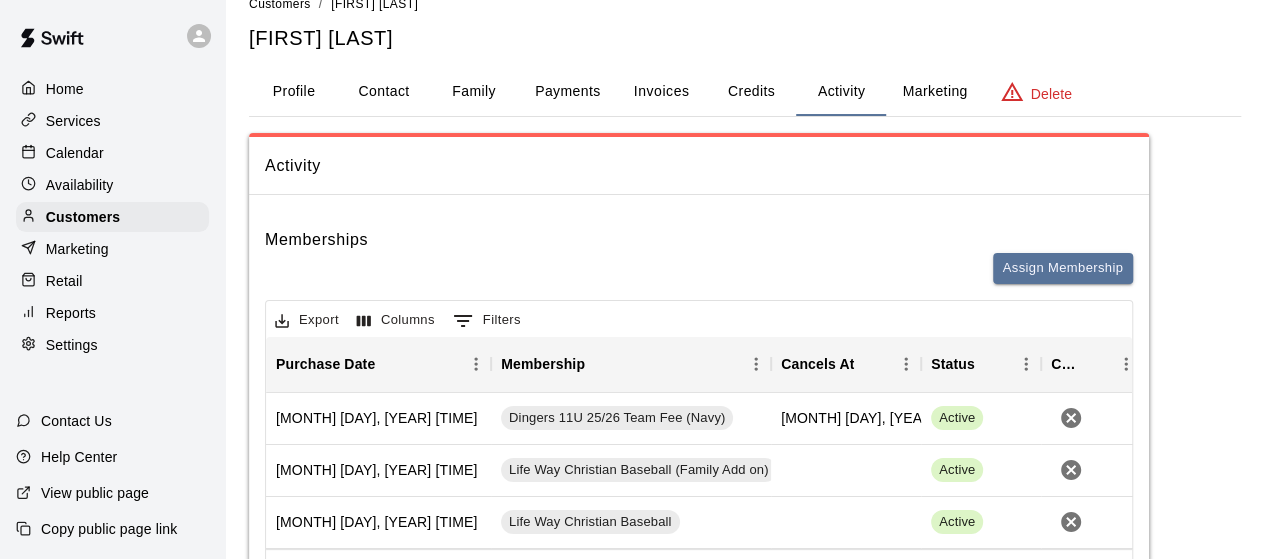 click on "Family" at bounding box center [474, 92] 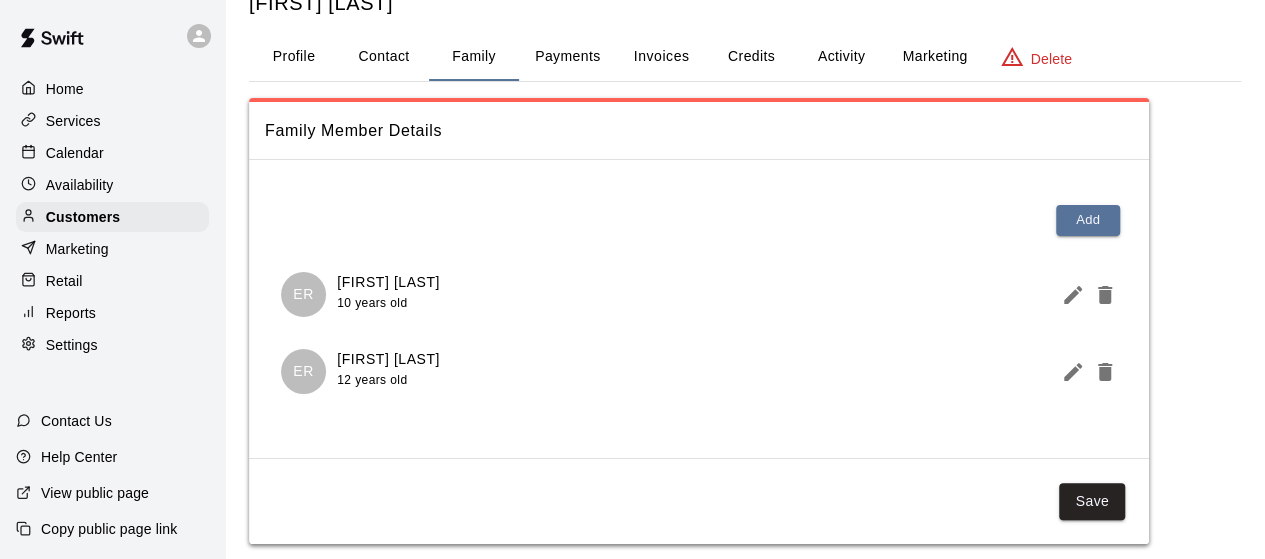 scroll, scrollTop: 89, scrollLeft: 0, axis: vertical 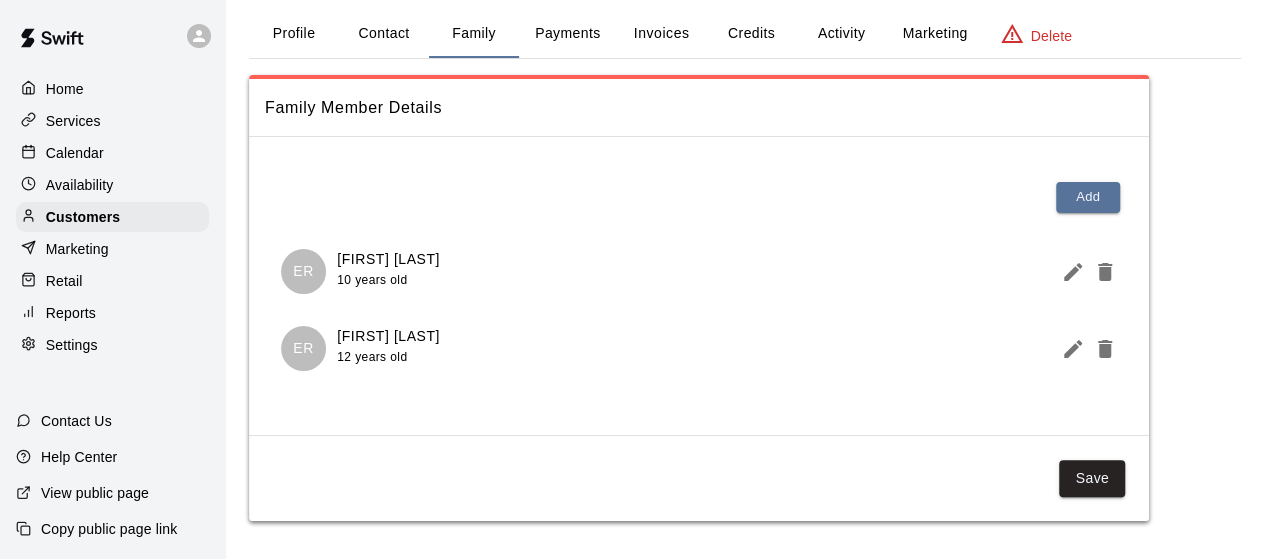 click on "Payments" at bounding box center [567, 34] 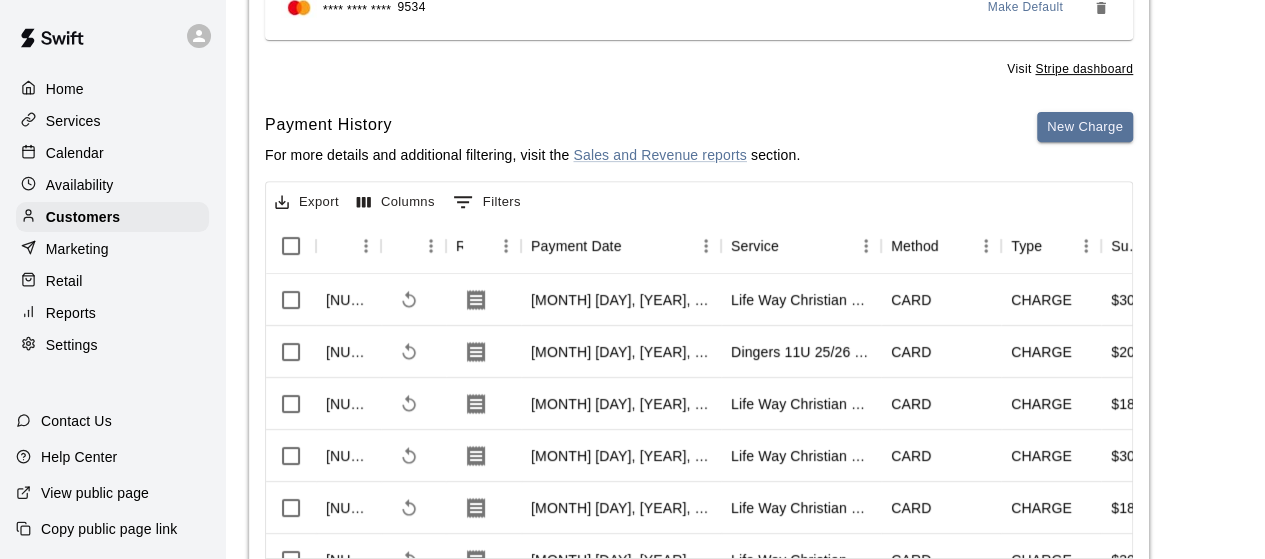 scroll, scrollTop: 336, scrollLeft: 0, axis: vertical 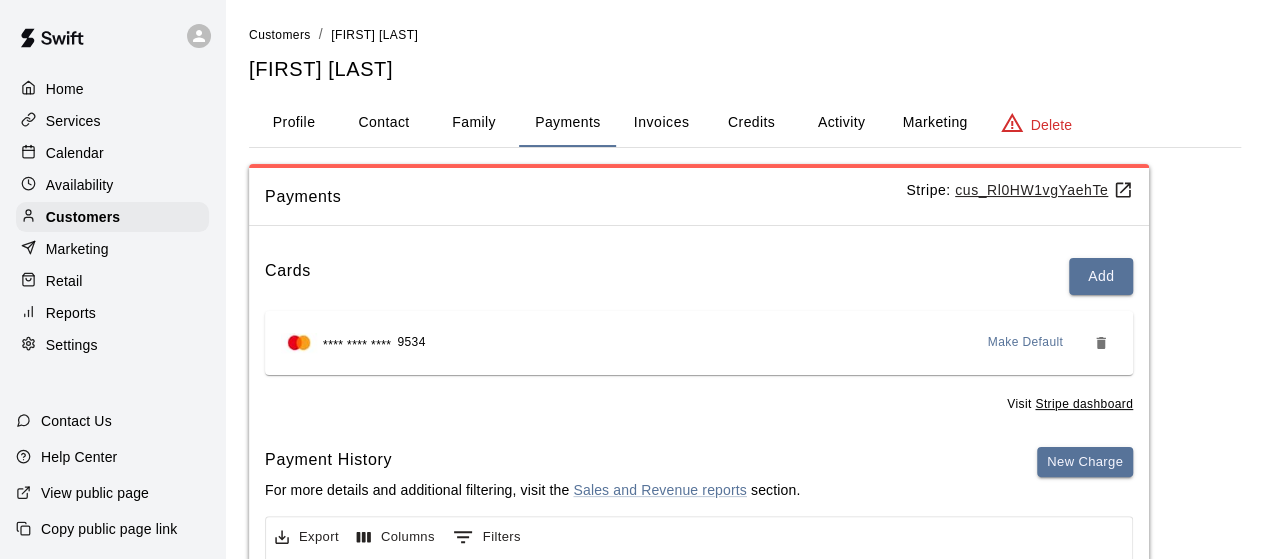 click on "Activity" at bounding box center (841, 123) 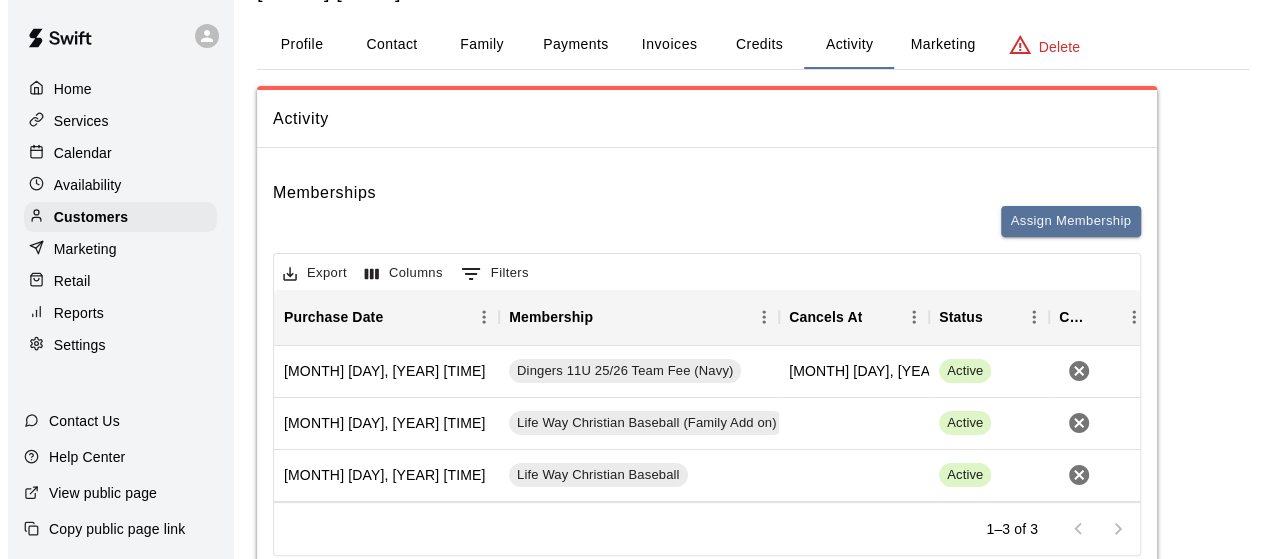 scroll, scrollTop: 78, scrollLeft: 0, axis: vertical 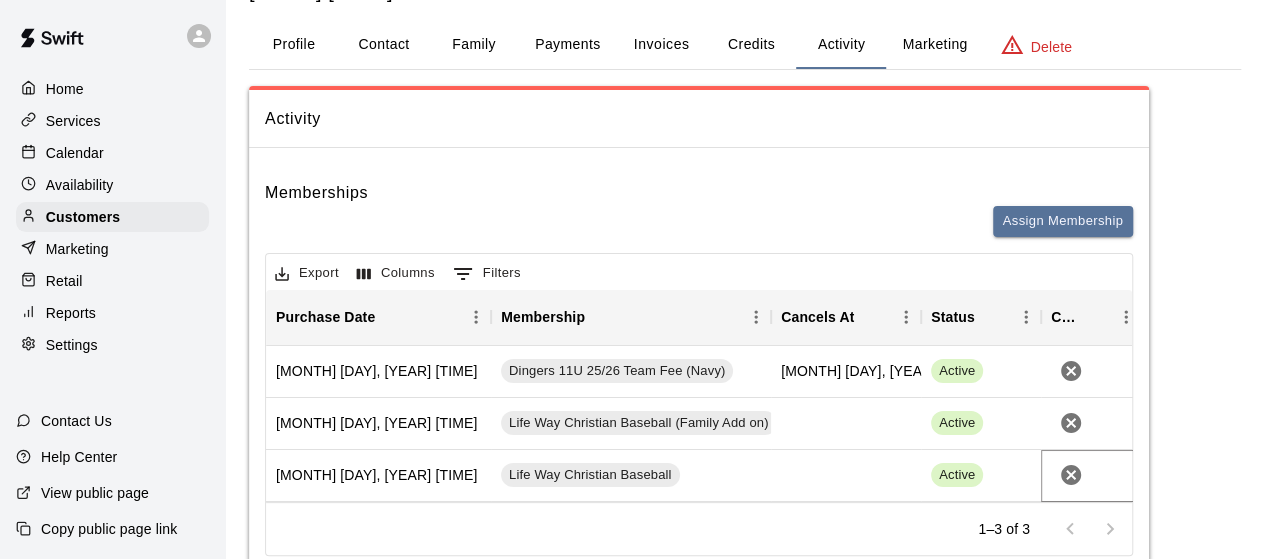 click 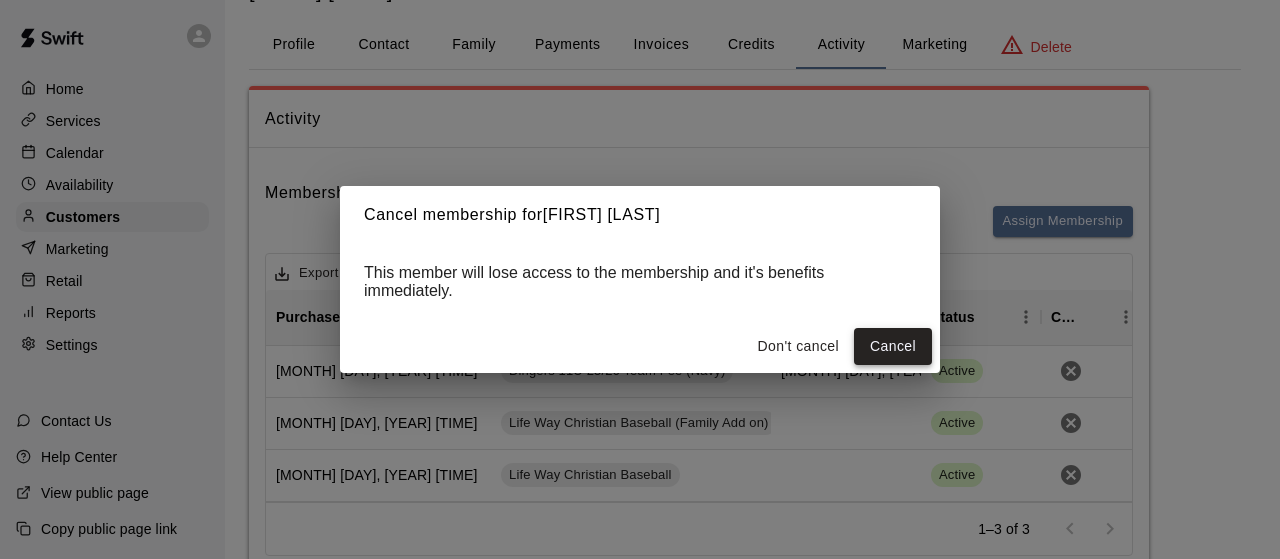 click on "Cancel" at bounding box center (893, 346) 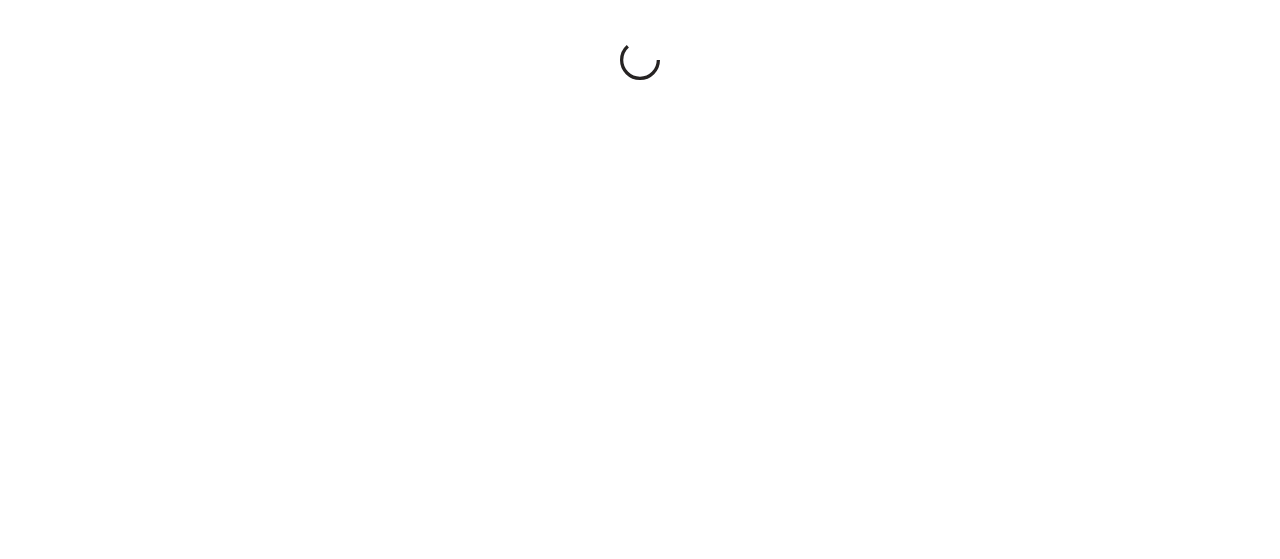 scroll, scrollTop: 0, scrollLeft: 0, axis: both 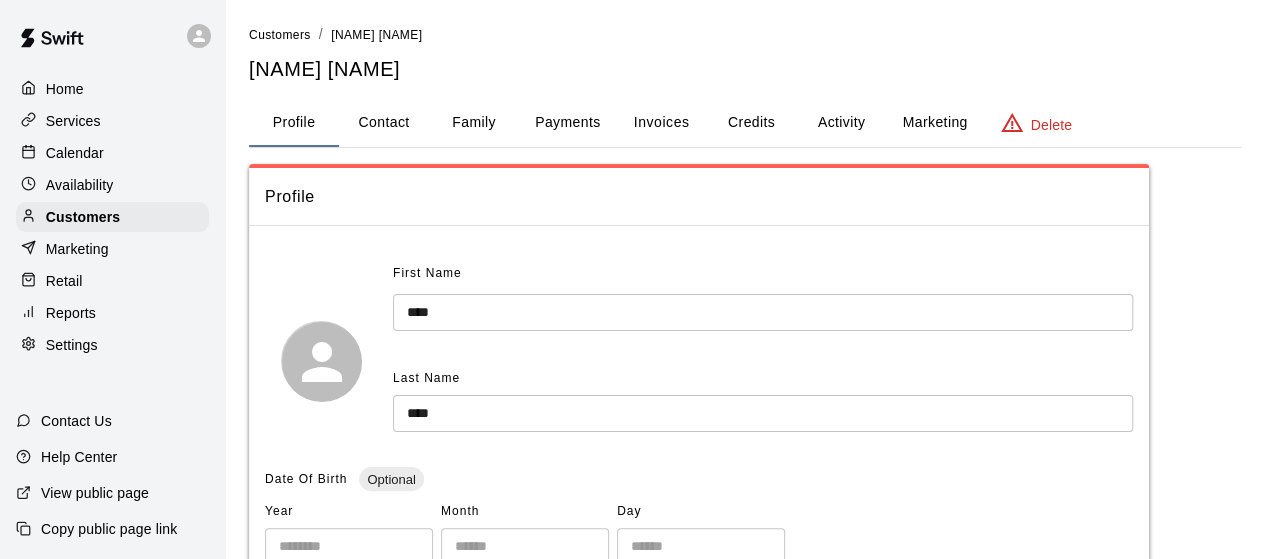 click on "Activity" at bounding box center (841, 123) 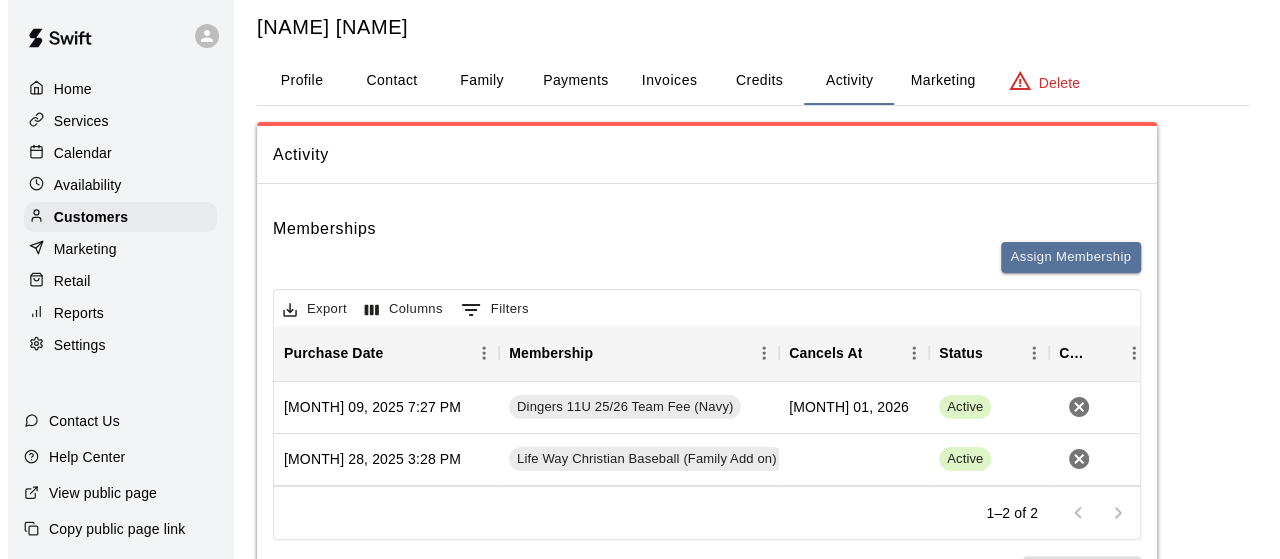 scroll, scrollTop: 43, scrollLeft: 0, axis: vertical 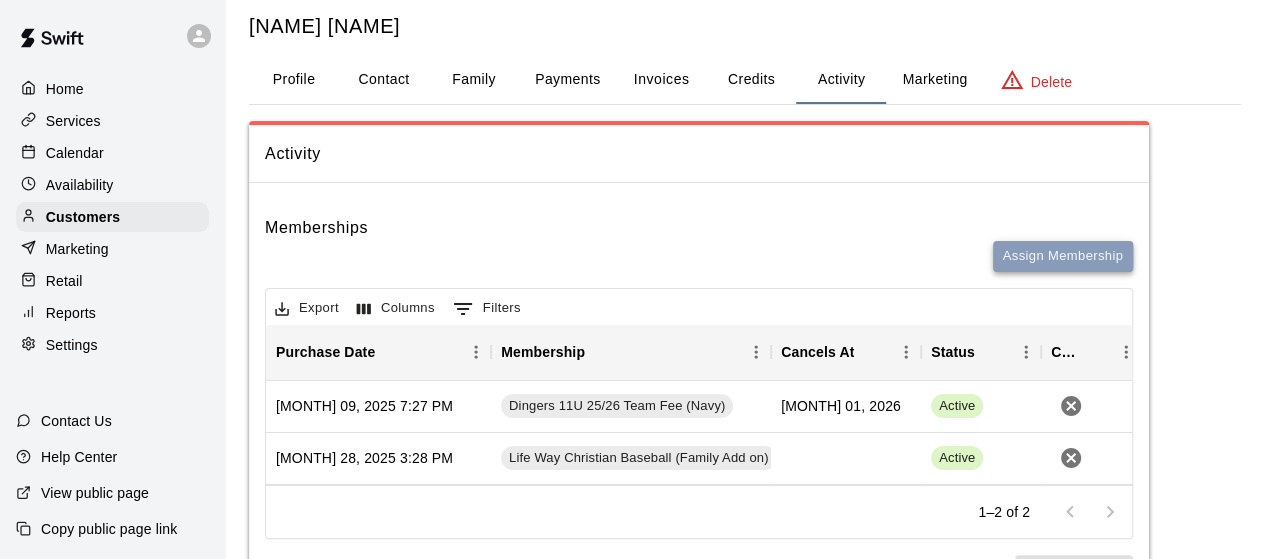 click on "Assign Membership" at bounding box center (1063, 256) 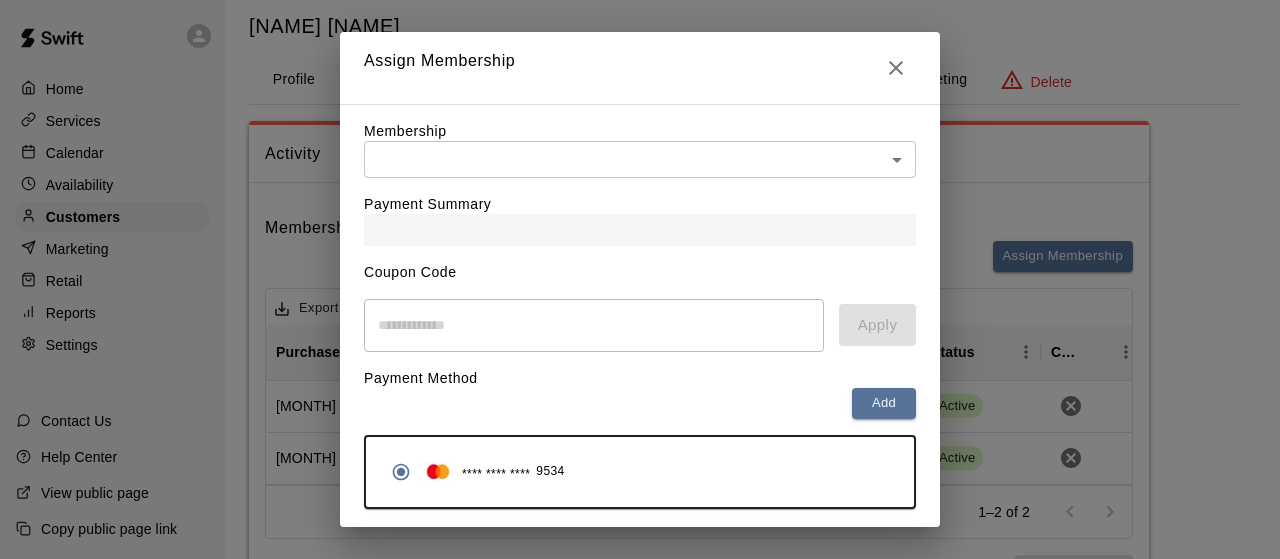 click on "Home Services Calendar Availability Customers Marketing Retail Reports Settings Contact Us Help Center View public page Copy public page link Customers / Jodi Rule Jodi Rule Profile Contact Family Payments Invoices Credits Activity Marketing Delete Activity Memberships Assign Membership Export Columns 0 Filters Purchase Date Membership Cancels At Status Cancel July 09, 2025 7:27 PM Dingers 11U 25/26 Team Fee (Navy)  June 01, 2026 Active February 28, 2025 3:28 PM Life Way Christian Baseball (Family Add on) Active 1–2 of 2 Packages This customer does not have any packages. Assign Package Bookings Booking Date   Service For Amount Paid Payment Method Credits Used Attendance Status Participating Staff July 08, 2025 5:30 PM Dingers 11u Tryouts Eli Rule N/A N/A N/A Unknown Matthew Jones Randy Dickey Rows per page: 10 ** 1–1 of 1 /customers/185261 Close cross-small Assign Membership Membership ​ ​ Payment Summary Coupon Code ​ Apply Payment Method   Add **** **** **** 9534 Cancel Assign membership" at bounding box center (640, 460) 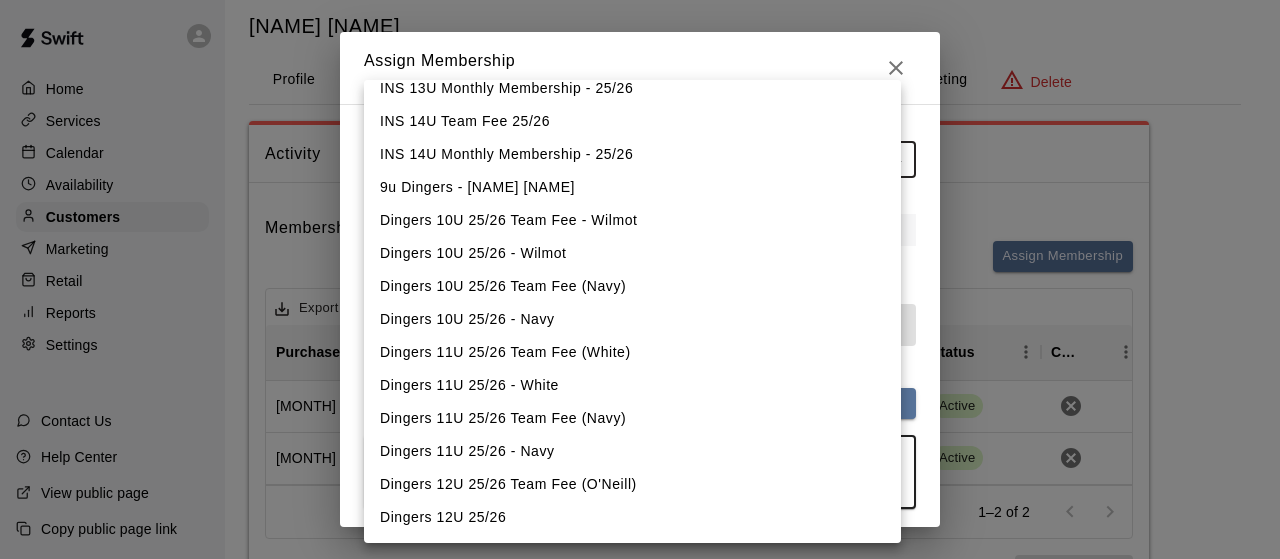 scroll, scrollTop: 874, scrollLeft: 0, axis: vertical 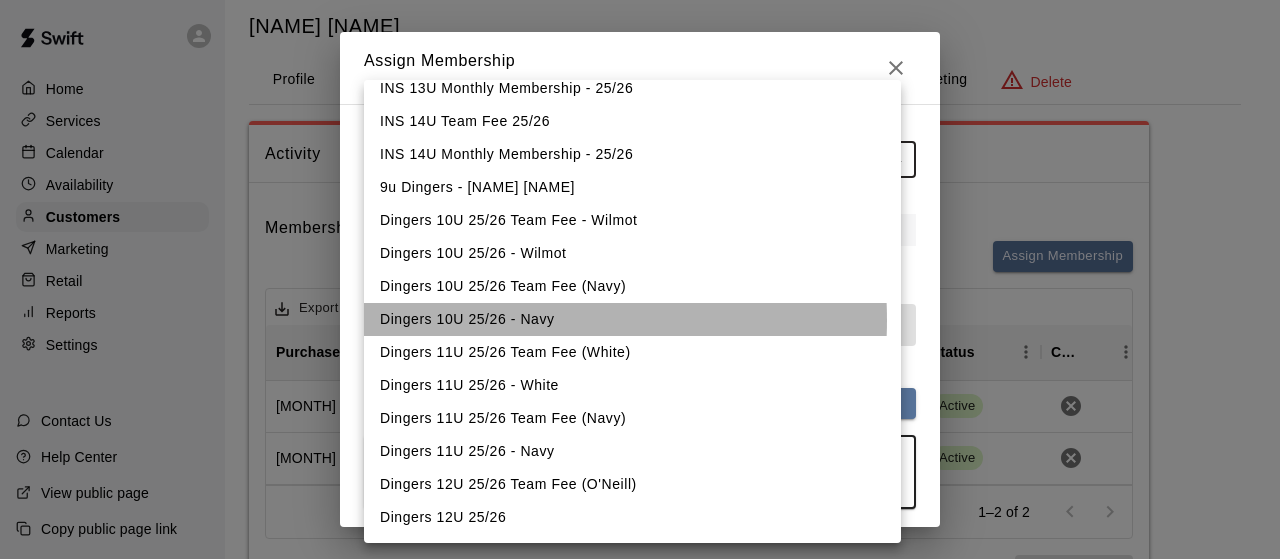 click on "Dingers 10U 25/26 - Navy" at bounding box center [632, 319] 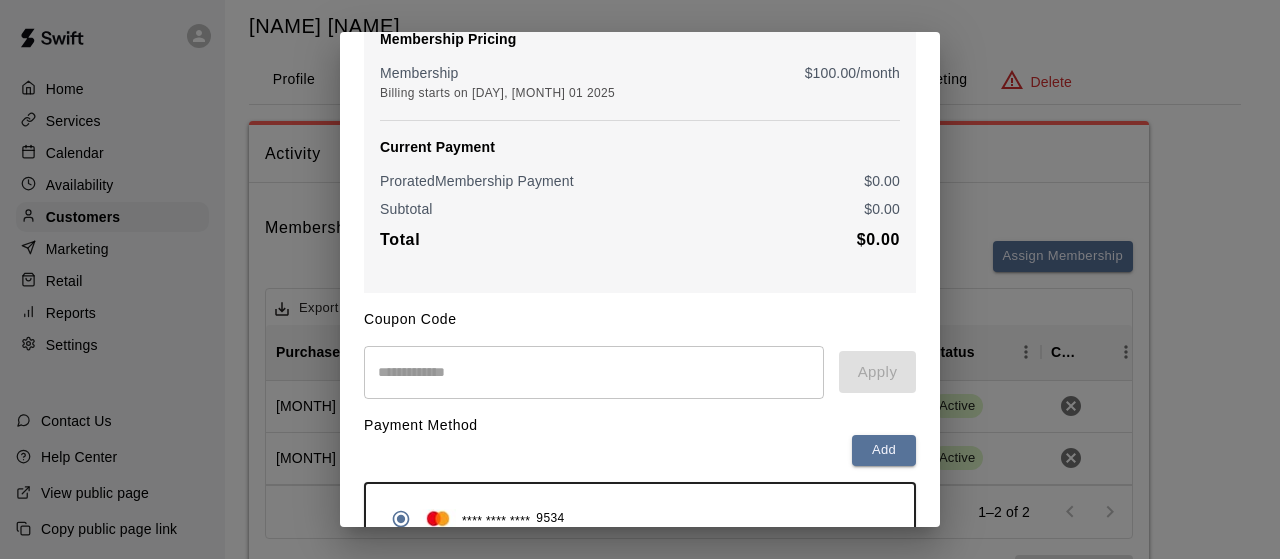 scroll, scrollTop: 316, scrollLeft: 0, axis: vertical 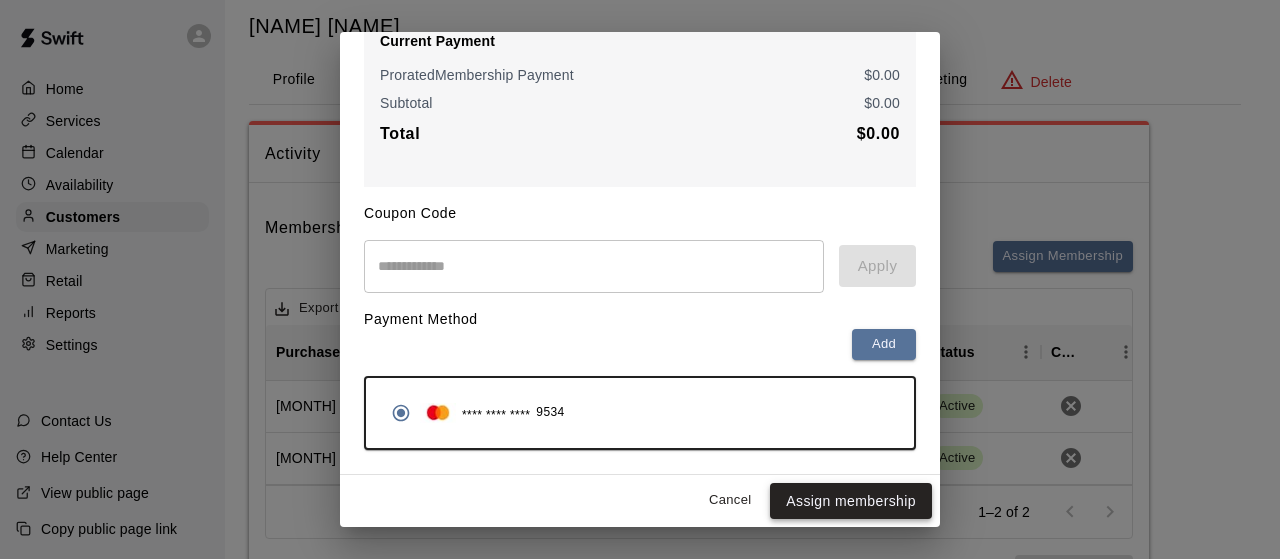 click on "Assign membership" at bounding box center (851, 501) 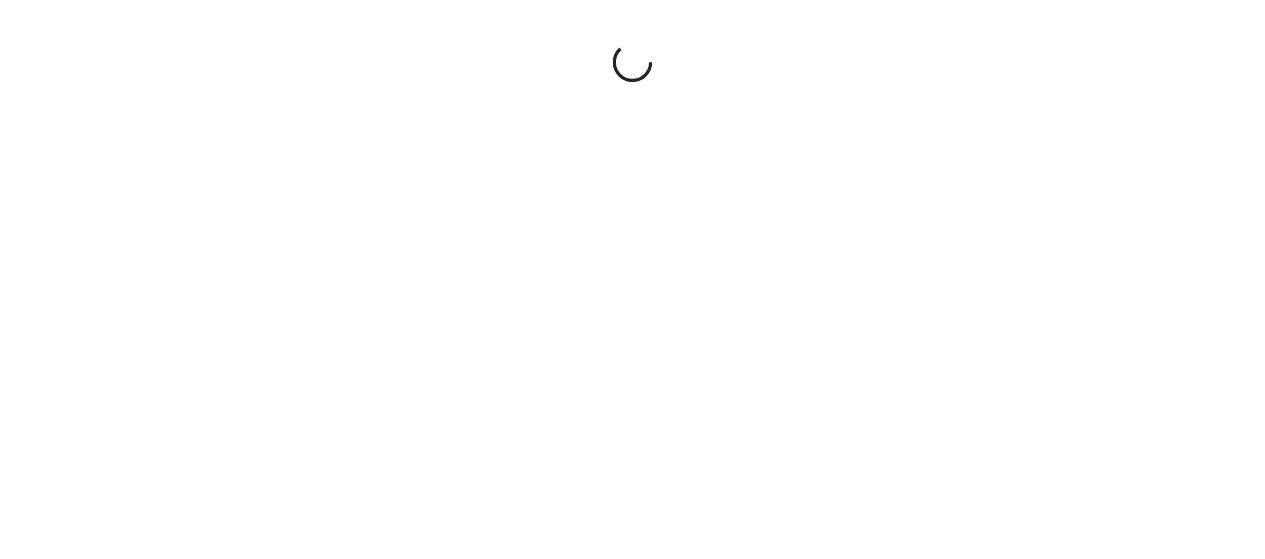 scroll, scrollTop: 0, scrollLeft: 0, axis: both 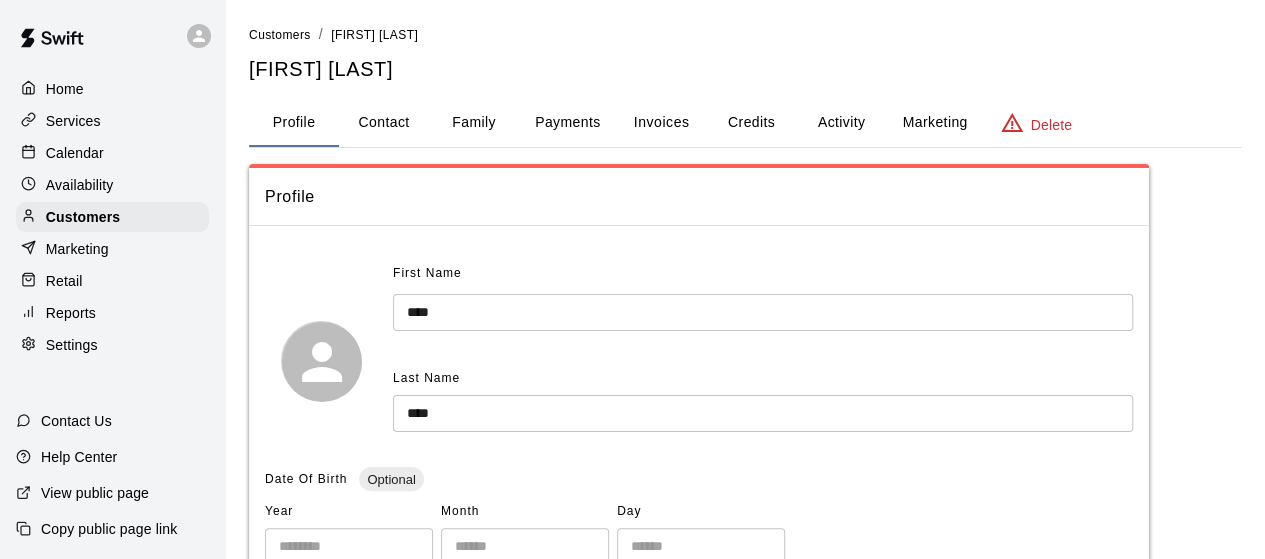 click on "Activity" at bounding box center (841, 123) 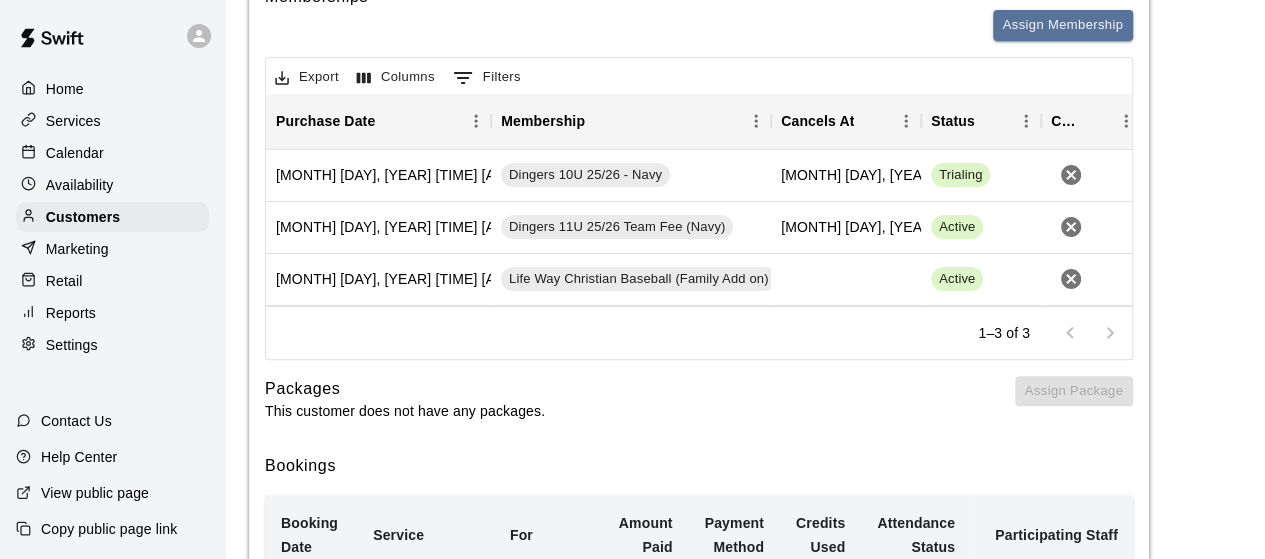 scroll, scrollTop: 216, scrollLeft: 0, axis: vertical 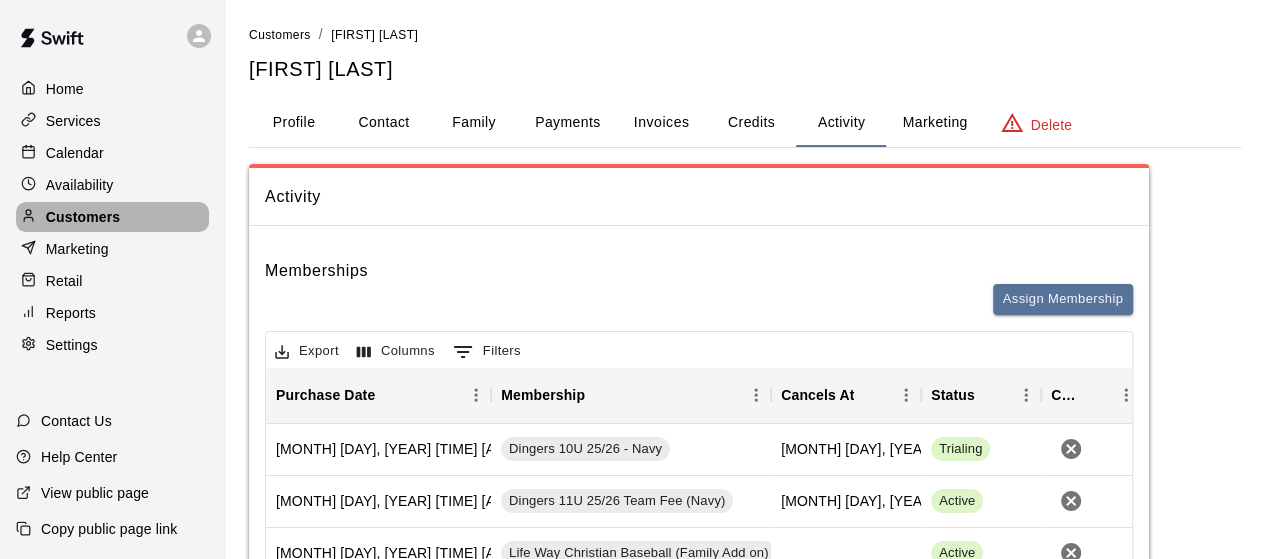 click on "Customers" at bounding box center (83, 217) 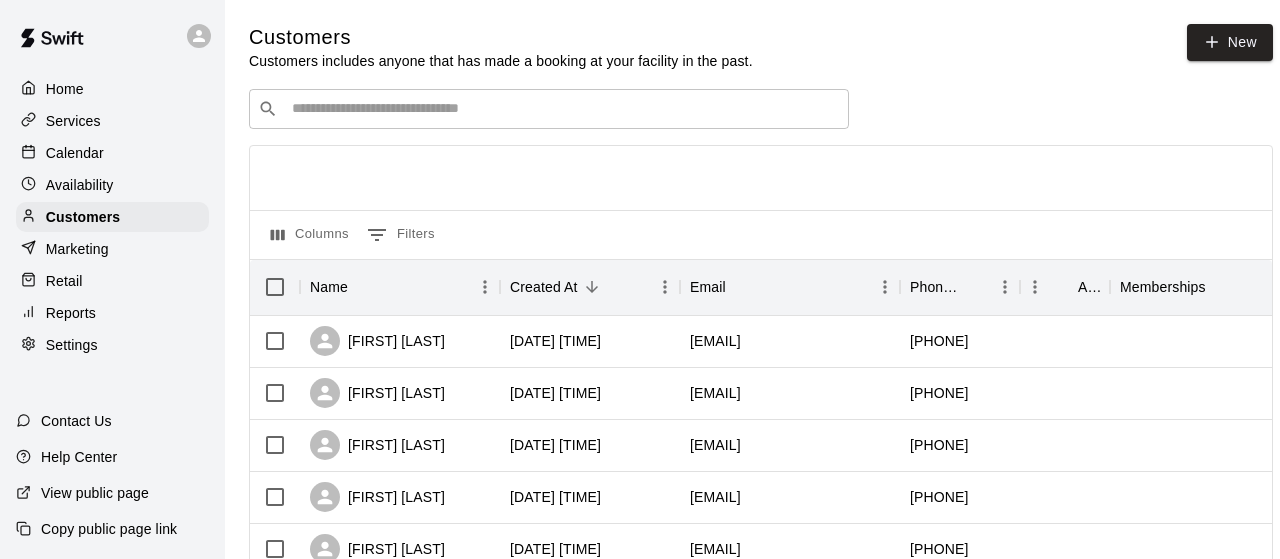 click on "​ ​" at bounding box center [549, 109] 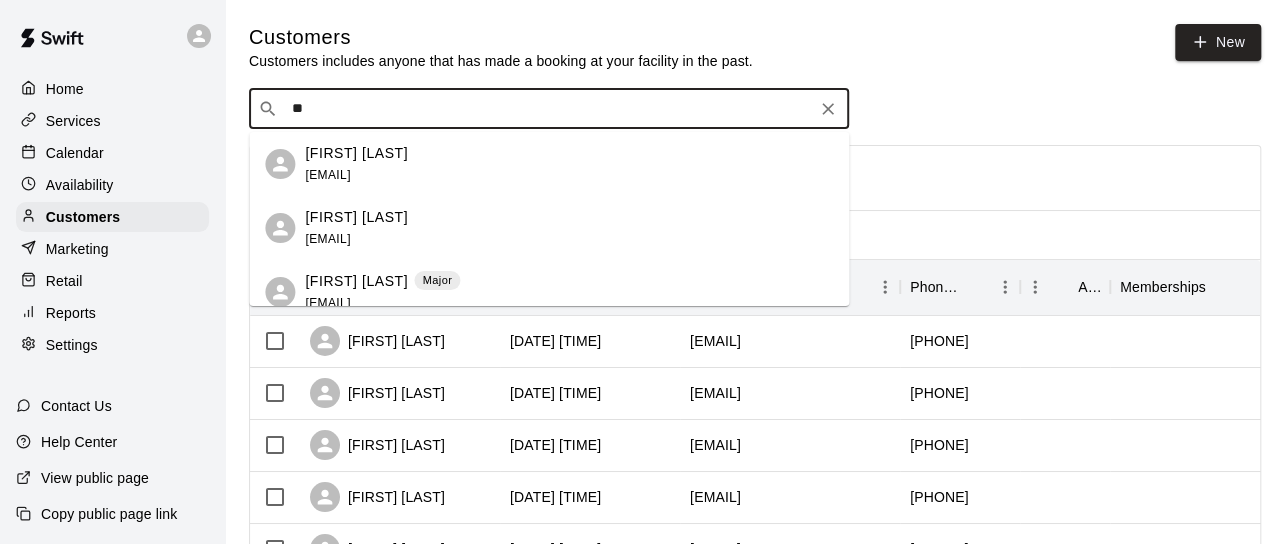 type on "*" 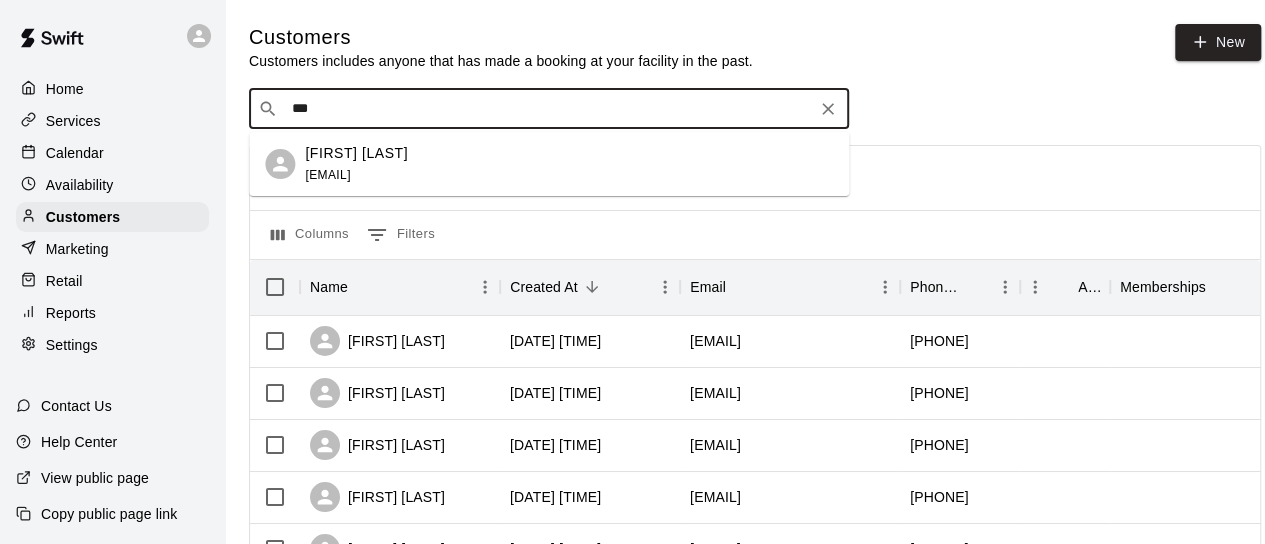 type on "***" 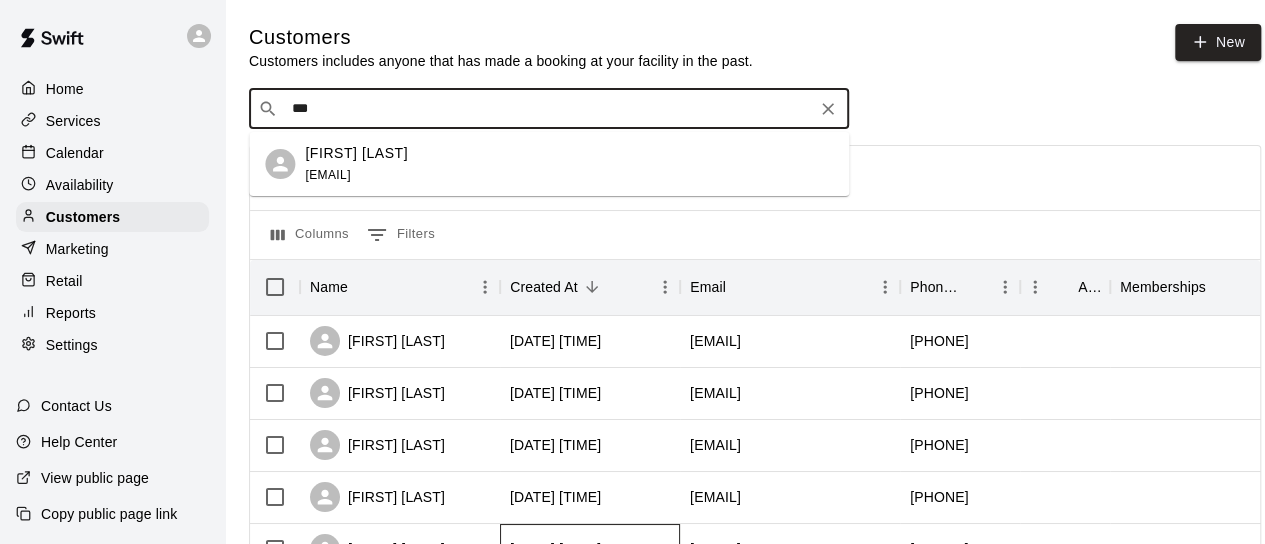 click on "[DATE] [TIME]" at bounding box center [590, 550] 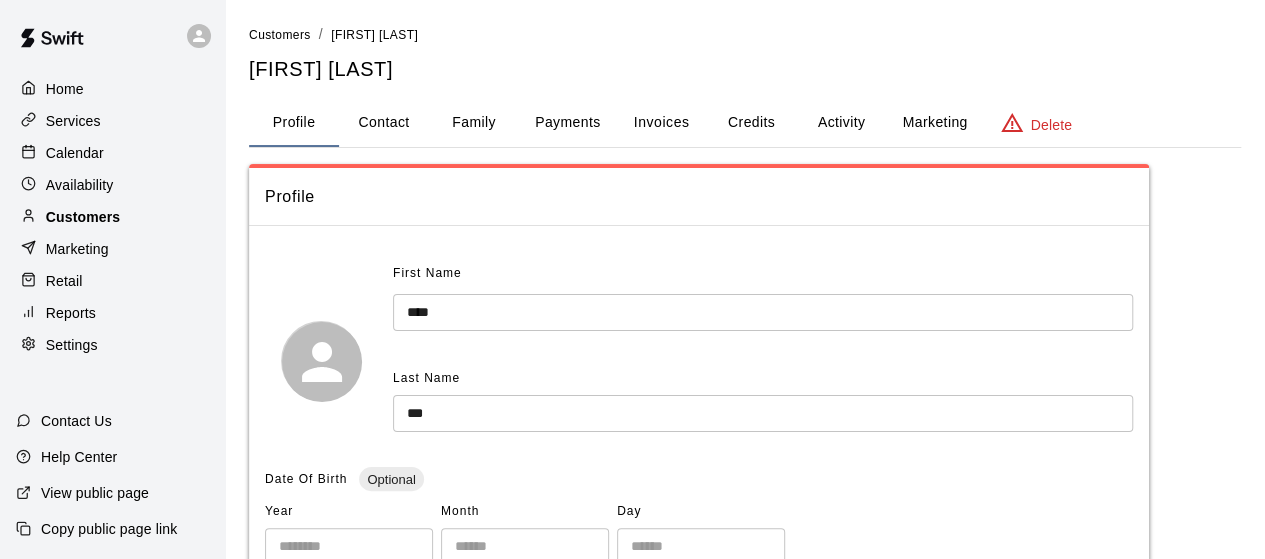 click on "Customers" at bounding box center (83, 217) 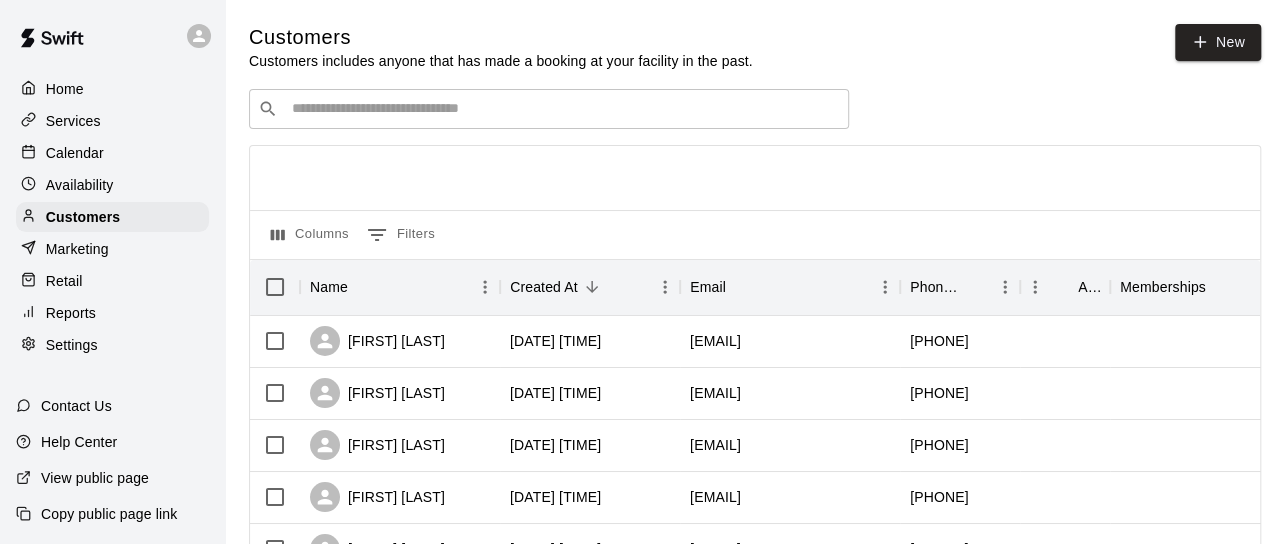 click at bounding box center (563, 109) 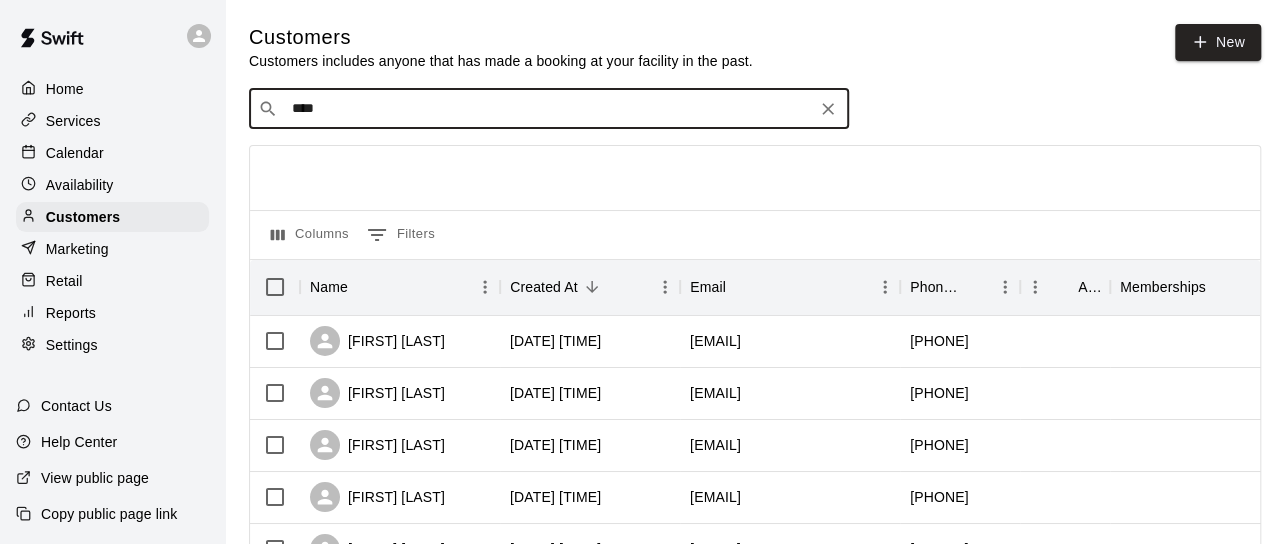 type on "*****" 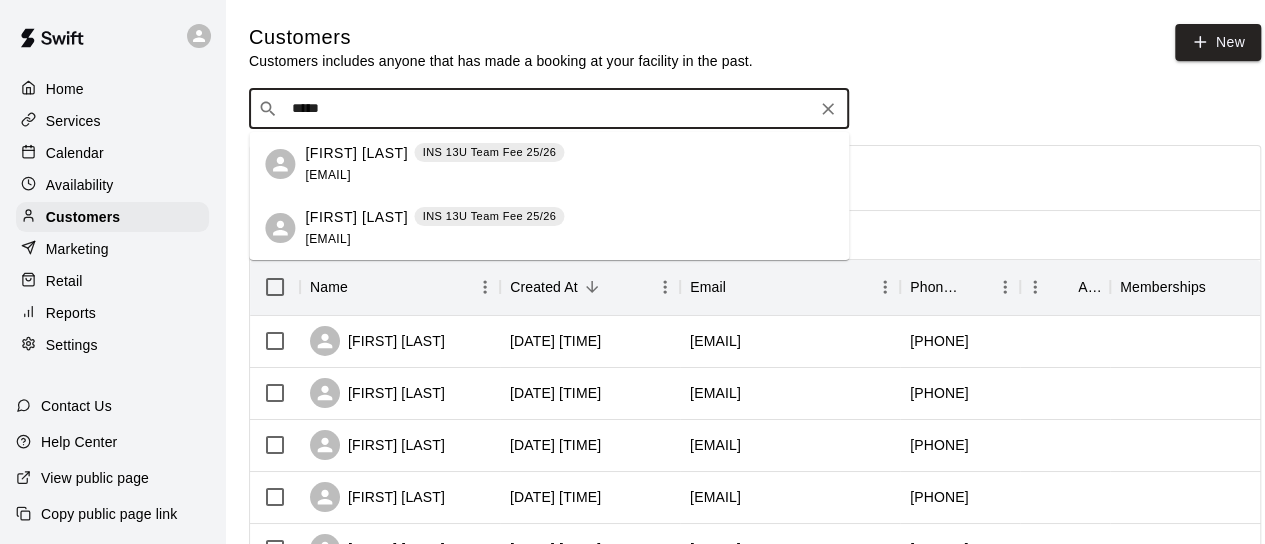 click on "Justin Roach INS 13U Team Fee 25/26 roache09@yahoo.com" at bounding box center (434, 164) 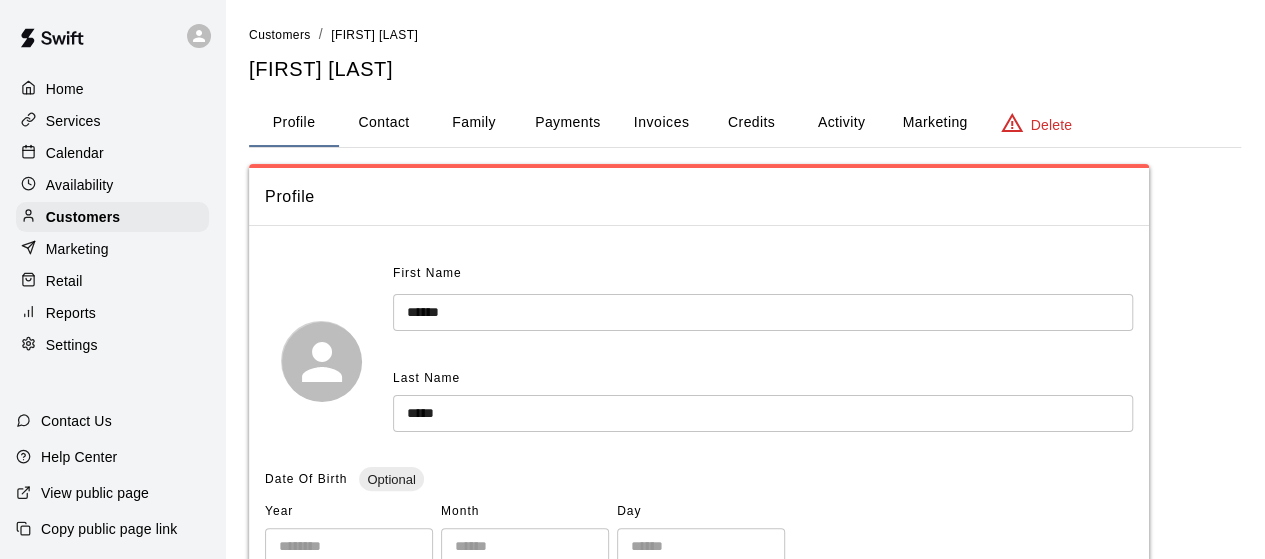 click on "Activity" at bounding box center [841, 123] 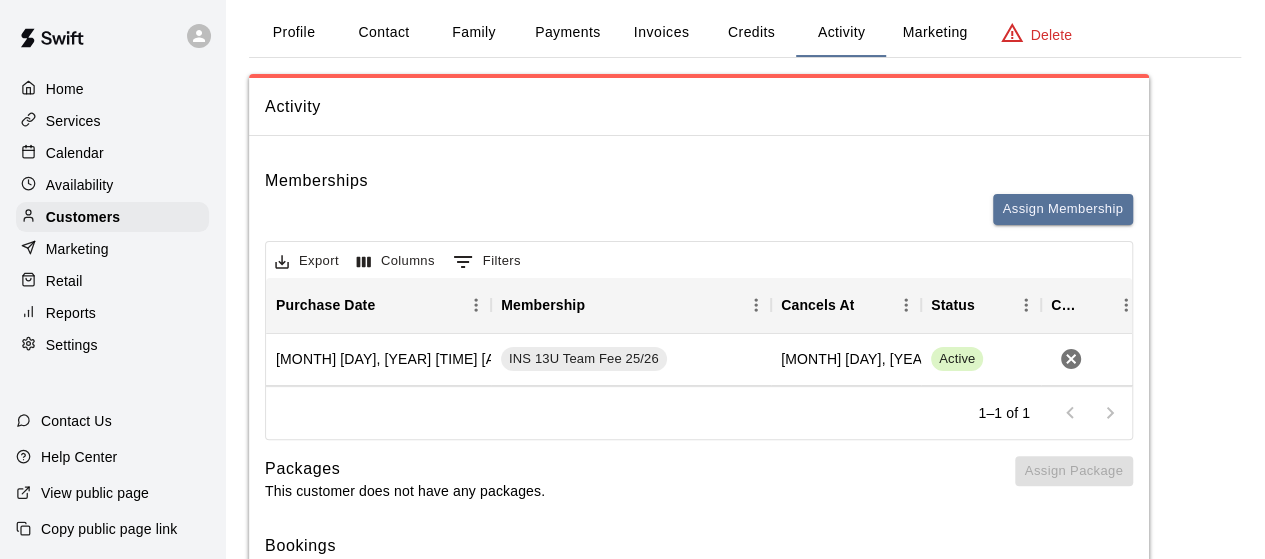 scroll, scrollTop: 90, scrollLeft: 0, axis: vertical 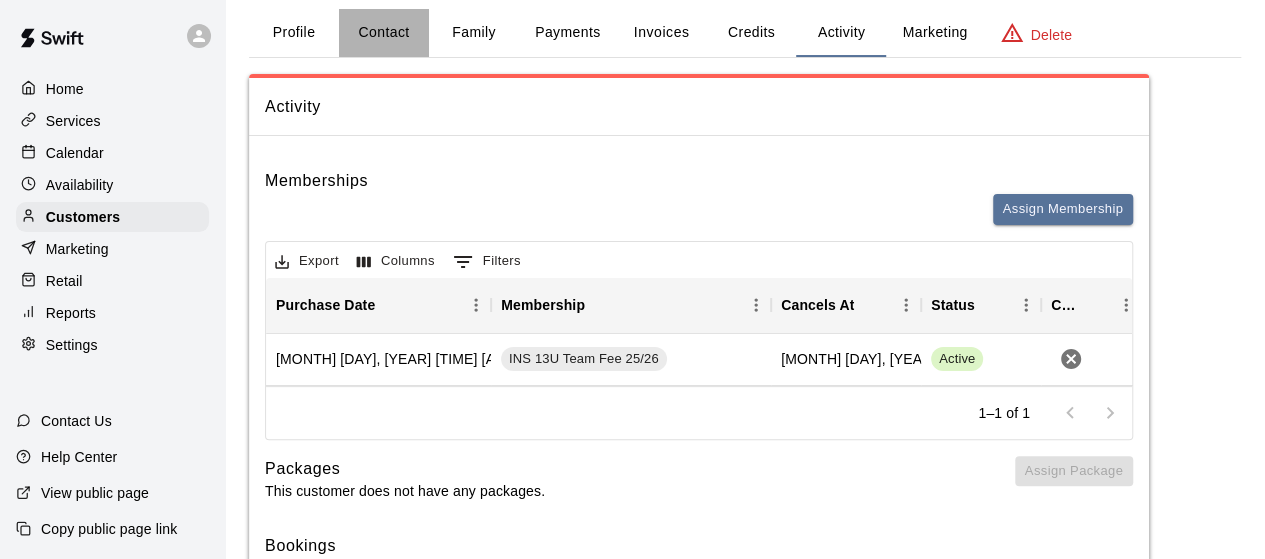 click on "Contact" at bounding box center [384, 33] 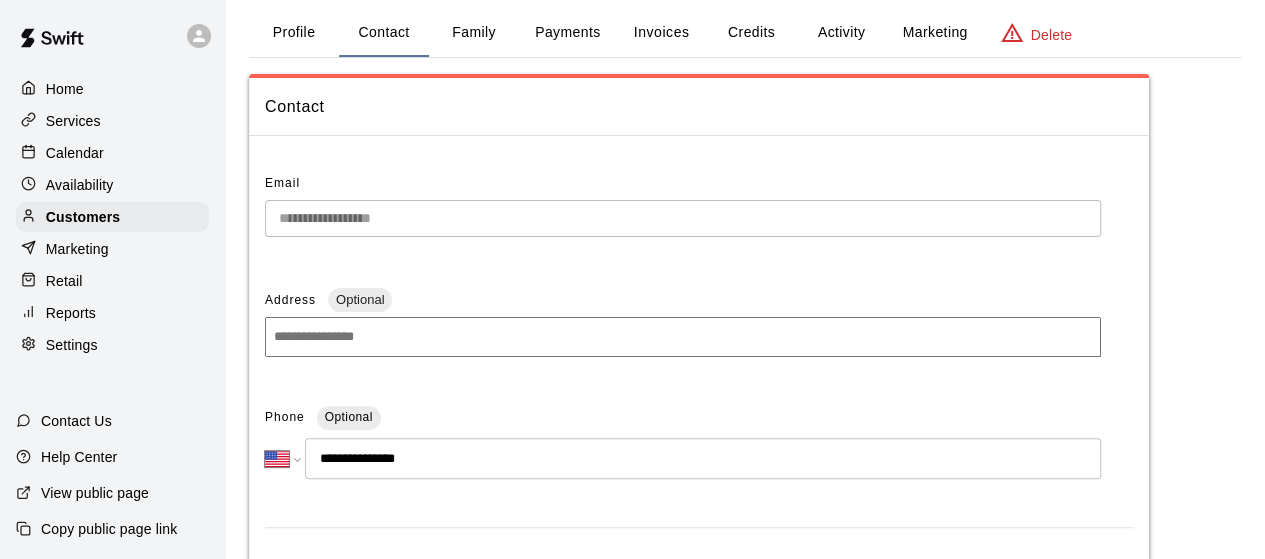 click on "Profile" at bounding box center (294, 33) 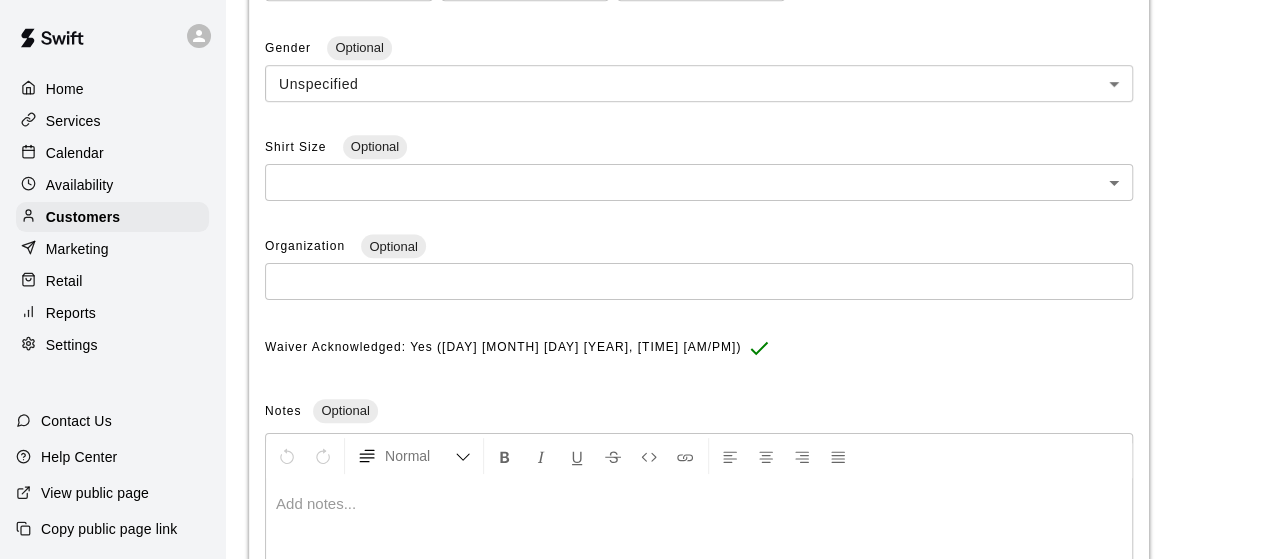 scroll, scrollTop: 558, scrollLeft: 0, axis: vertical 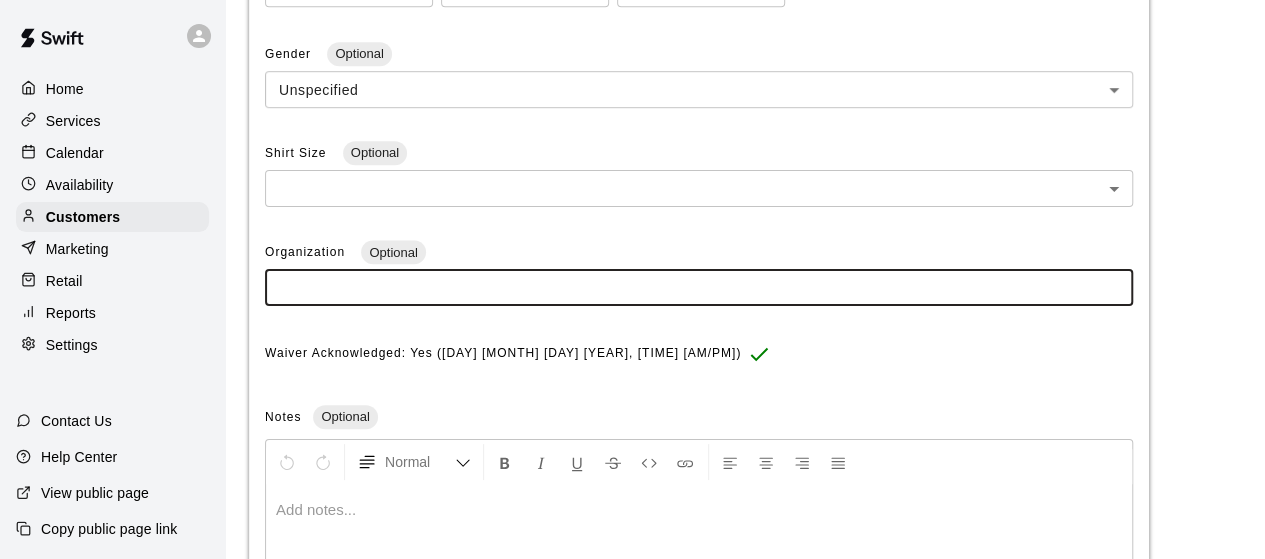 click at bounding box center [699, 287] 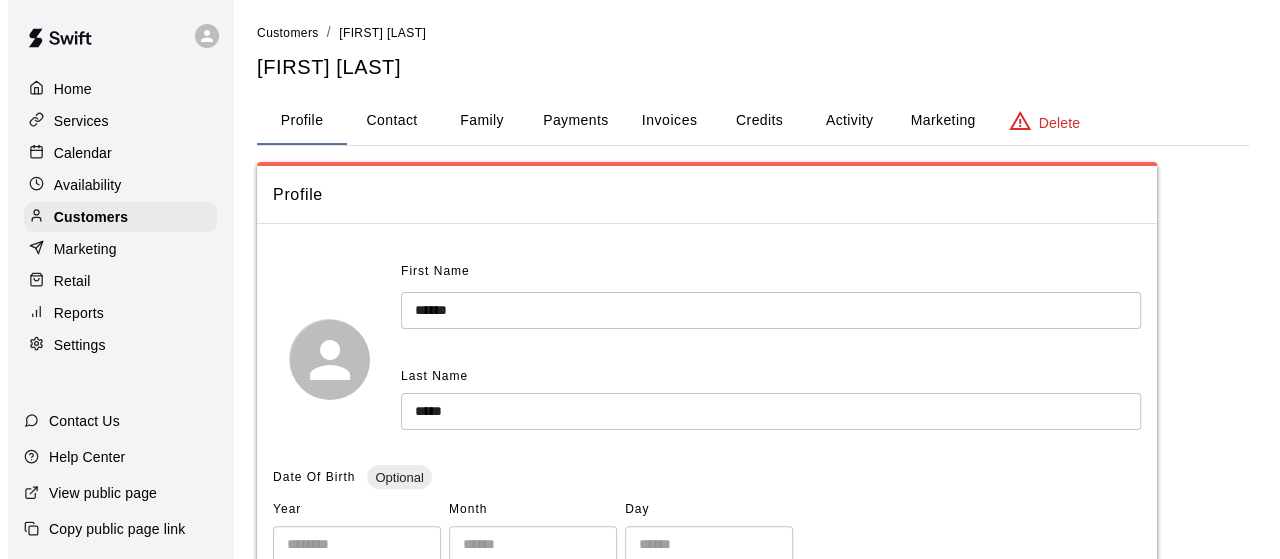 scroll, scrollTop: 0, scrollLeft: 0, axis: both 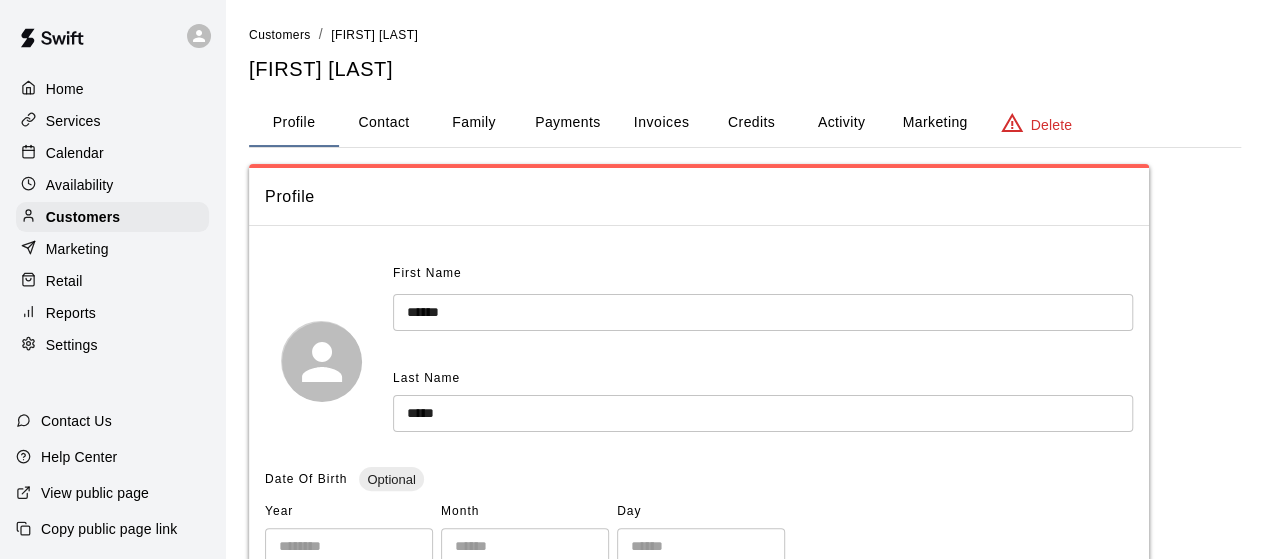 click on "Activity" at bounding box center [841, 123] 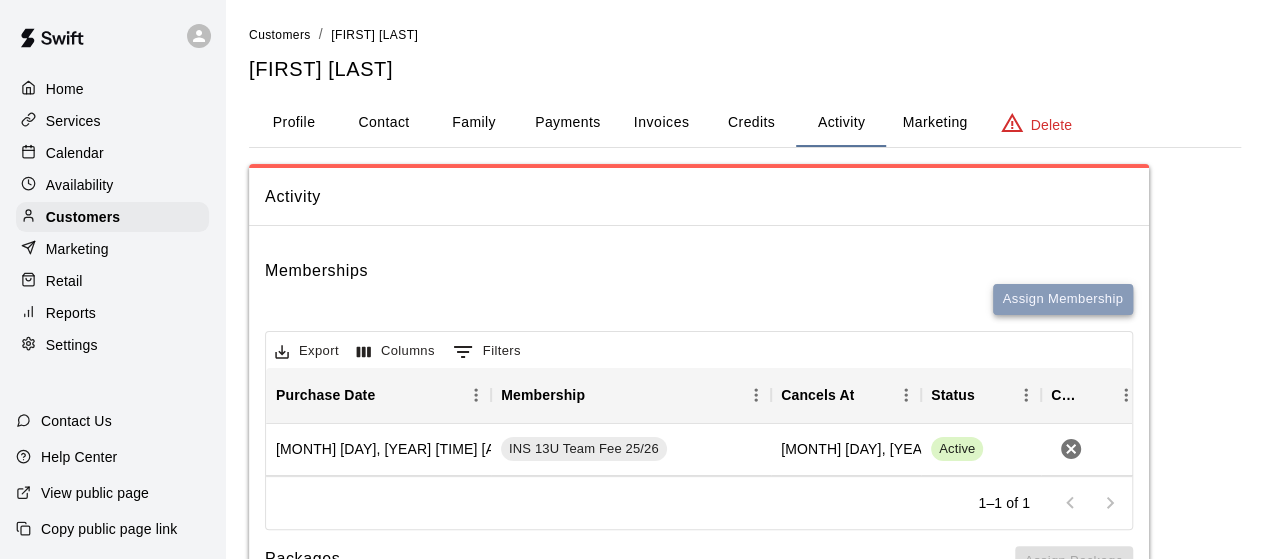 click on "Assign Membership" at bounding box center (1063, 299) 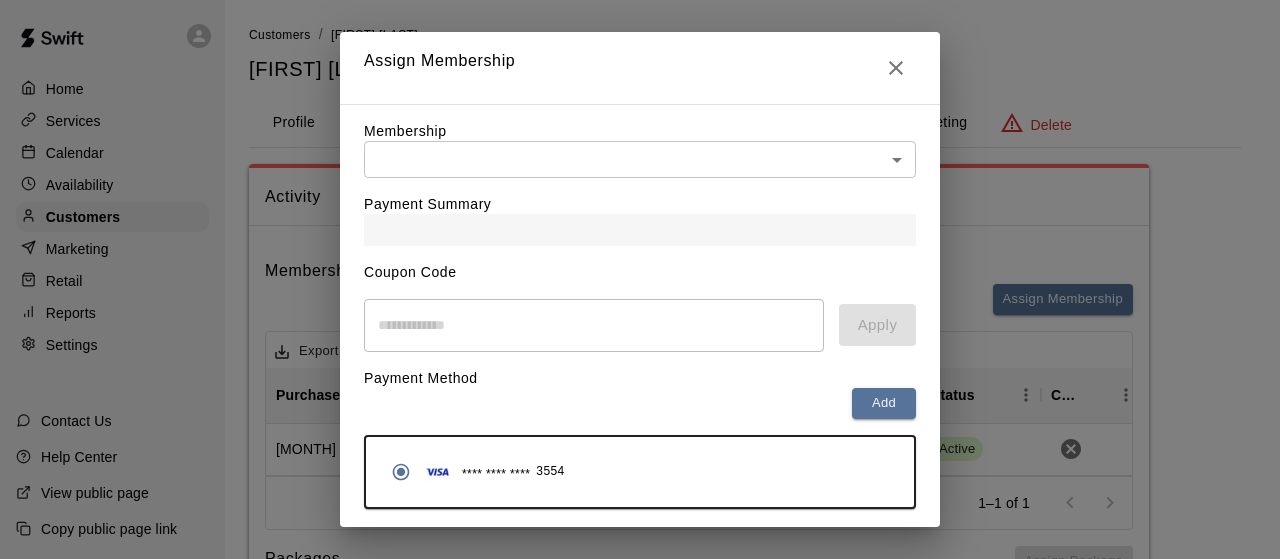 click on "Home Services Calendar Availability Customers Marketing Retail Reports Settings Contact Us Help Center View public page Copy public page link Customers / Justin Roach Justin Roach Profile Contact Family Payments Invoices Credits Activity Marketing Delete Activity Memberships Assign Membership Export Columns 0 Filters Purchase Date Membership Cancels At Status Cancel July 05, 2025 9:14 AM INS 13U Team Fee 25/26 July 08, 2026 Active 1–1 of 1 Packages This customer does not have any packages. Assign Package Bookings Booking Date   Service For Amount Paid Payment Method Credits Used Attendance Status Participating Staff July 01, 2025 6:00 PM 13u INS Tryouts Seth Roach N/A N/A N/A Unknown Matthew Jones Randy Dickey Rows per page: 10 ** 1–1 of 1 Swift - Edit Customer Close cross-small Assign Membership Membership ​ ​ Payment Summary Coupon Code ​ Apply Payment Method   Add **** **** **** 3554 Cancel Assign membership" at bounding box center [640, 497] 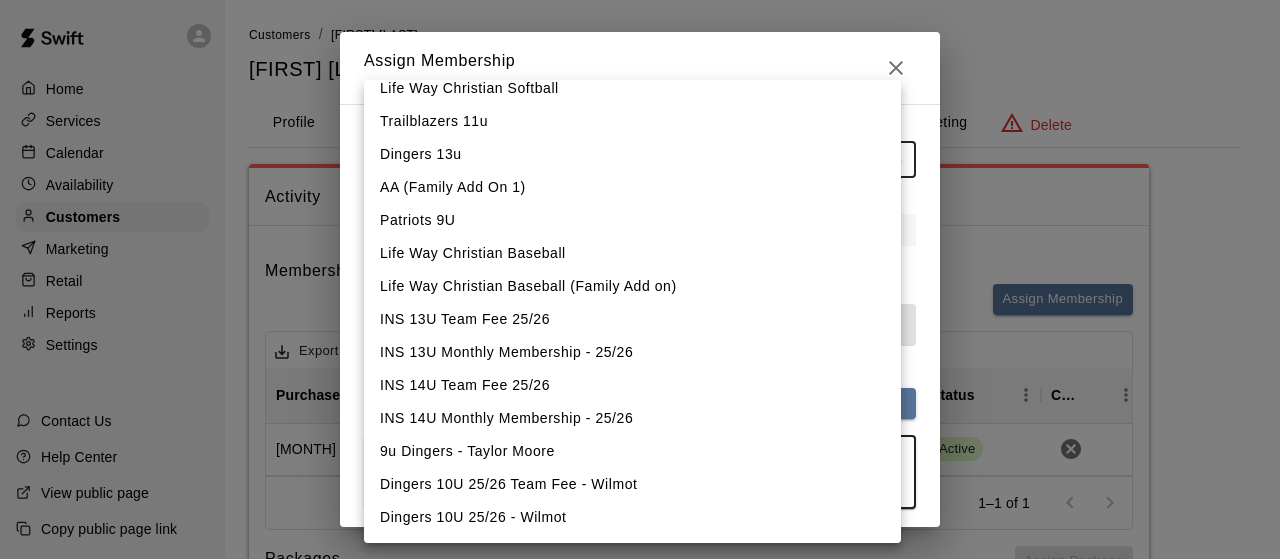 scroll, scrollTop: 610, scrollLeft: 0, axis: vertical 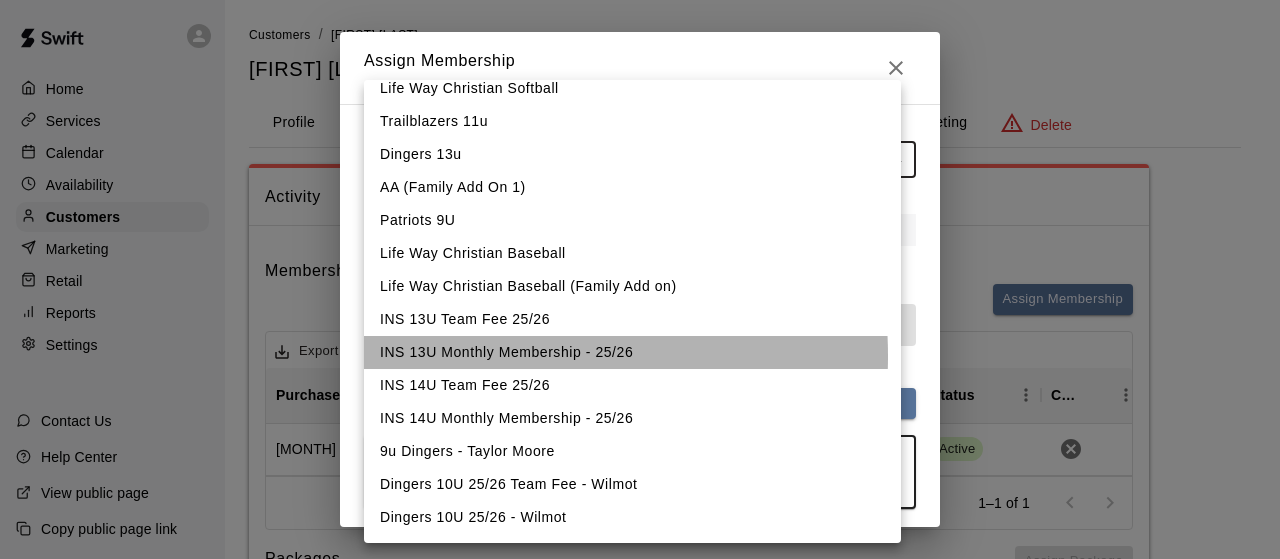 click on "INS 13U Monthly Membership - 25/26" at bounding box center (632, 352) 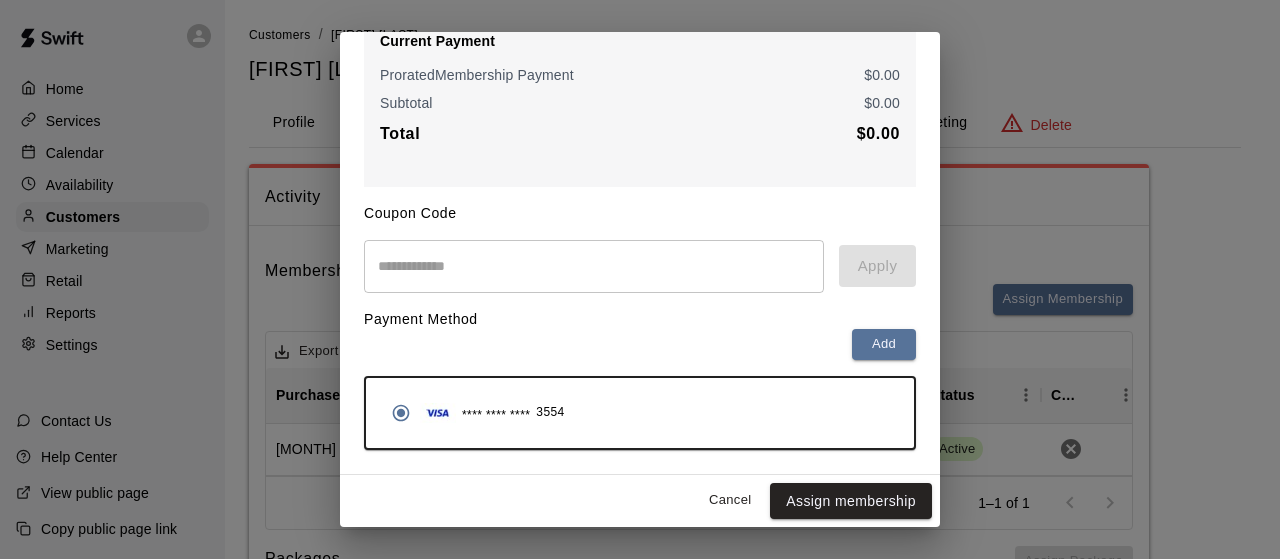 scroll, scrollTop: 316, scrollLeft: 0, axis: vertical 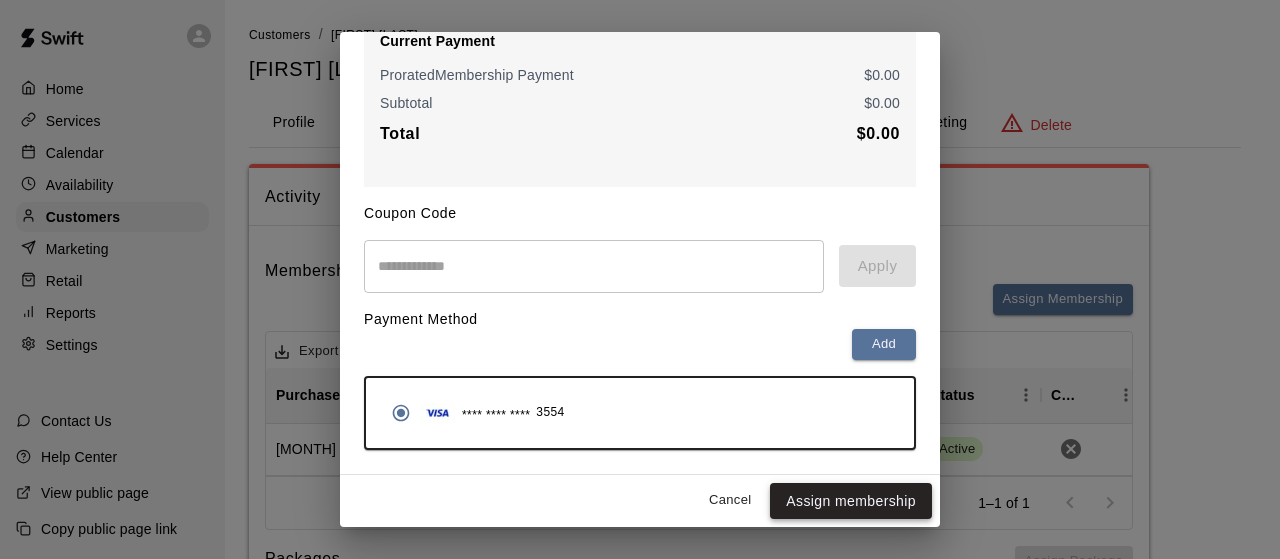 click on "Assign membership" at bounding box center [851, 501] 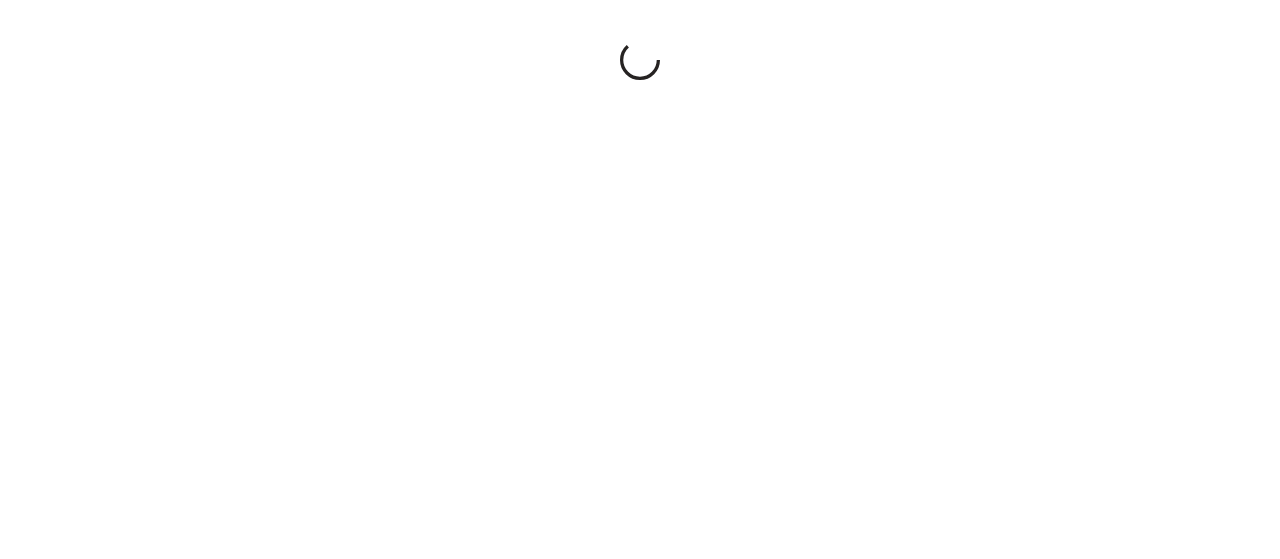 scroll, scrollTop: 0, scrollLeft: 0, axis: both 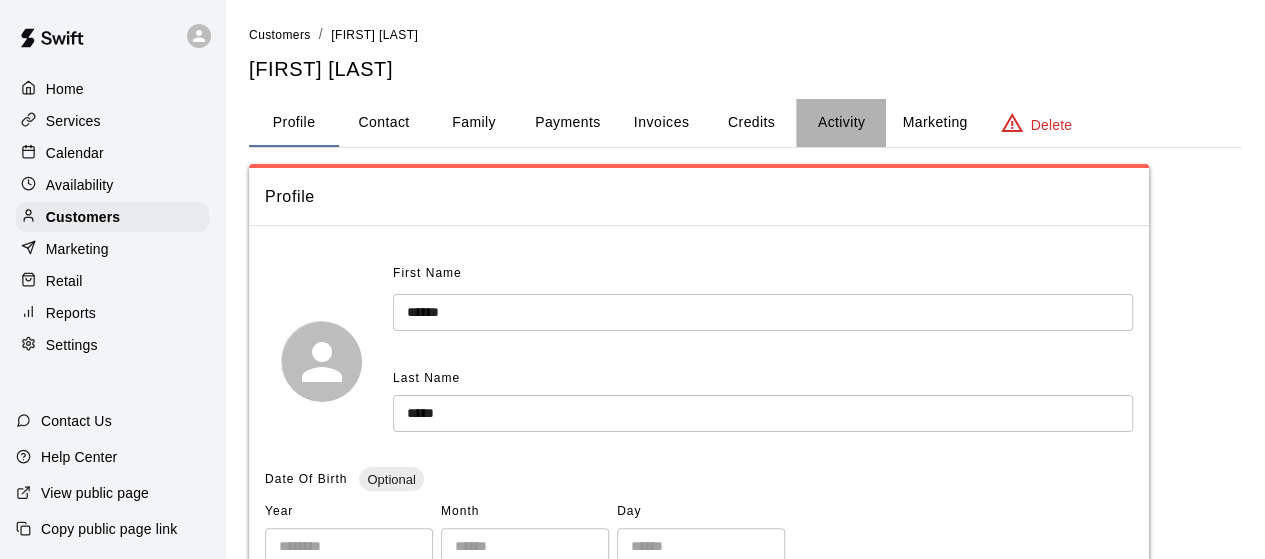 click on "Activity" at bounding box center (841, 123) 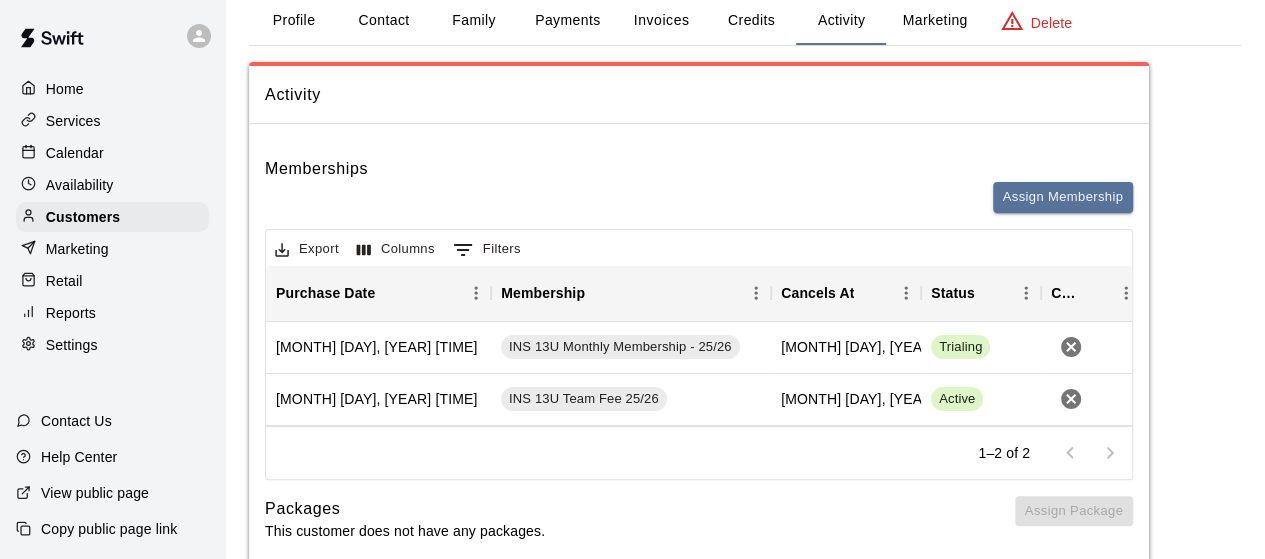 scroll, scrollTop: 102, scrollLeft: 0, axis: vertical 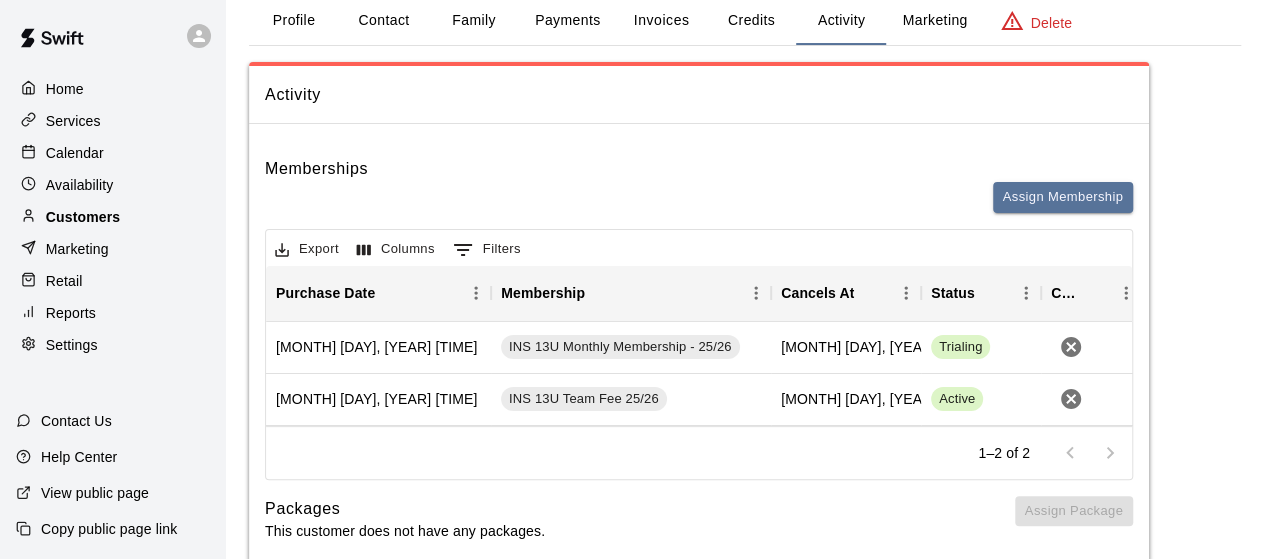 click on "Customers" at bounding box center [112, 217] 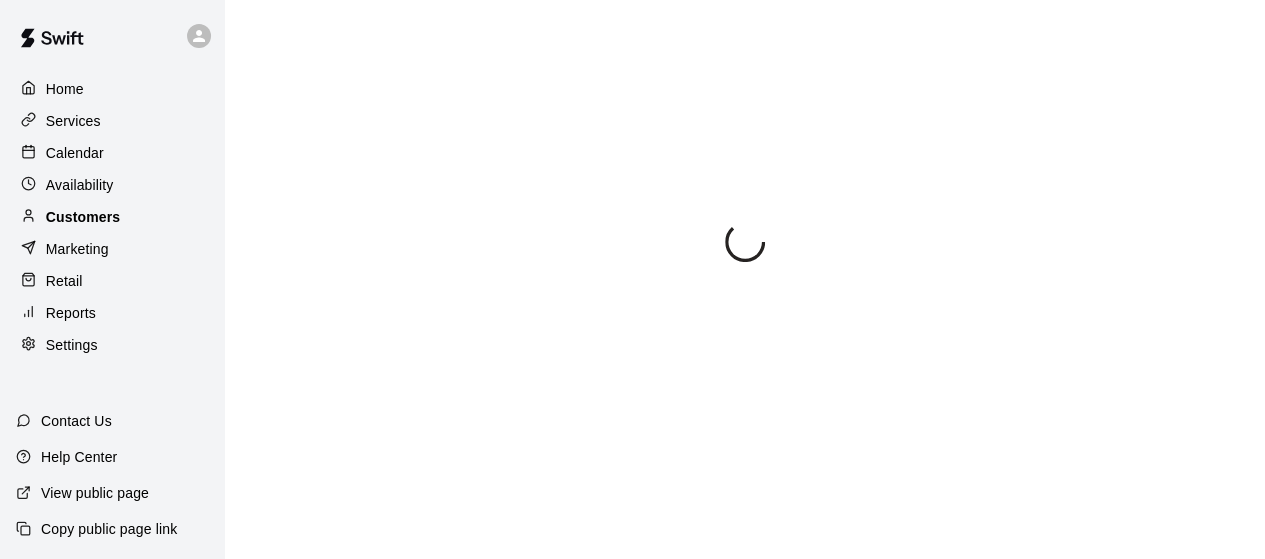 scroll, scrollTop: 0, scrollLeft: 0, axis: both 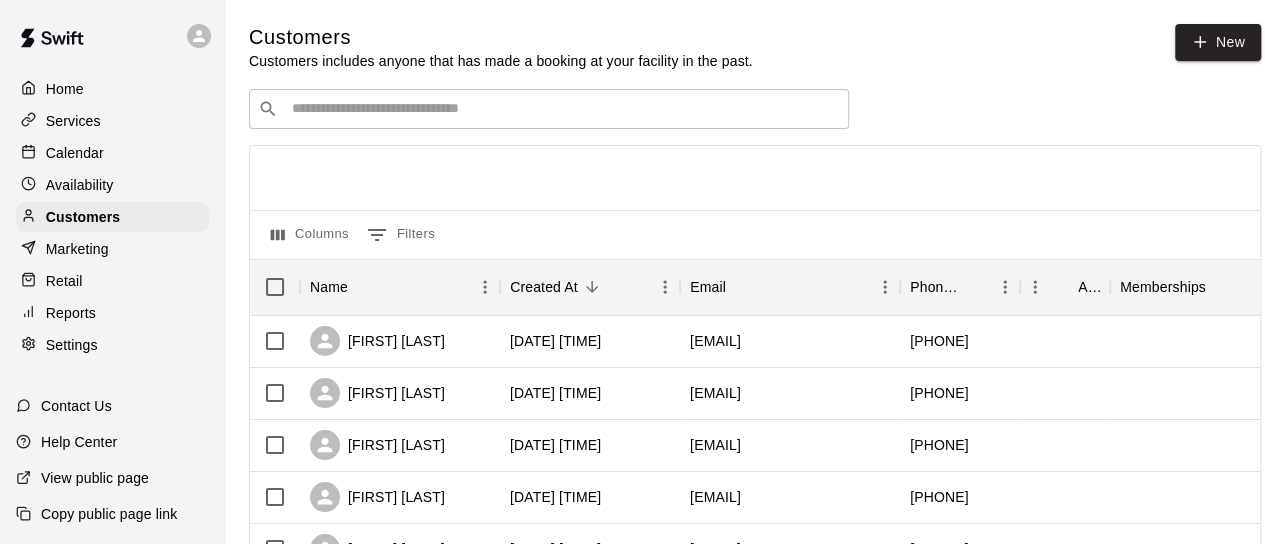 click on "Services" at bounding box center [73, 121] 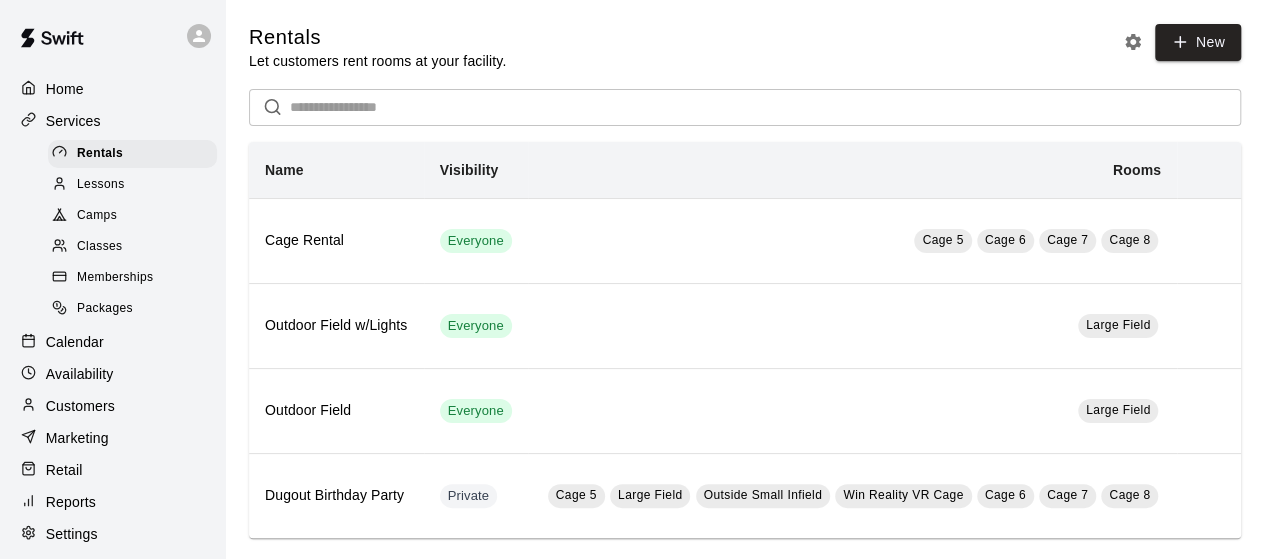click on "Memberships" at bounding box center [115, 278] 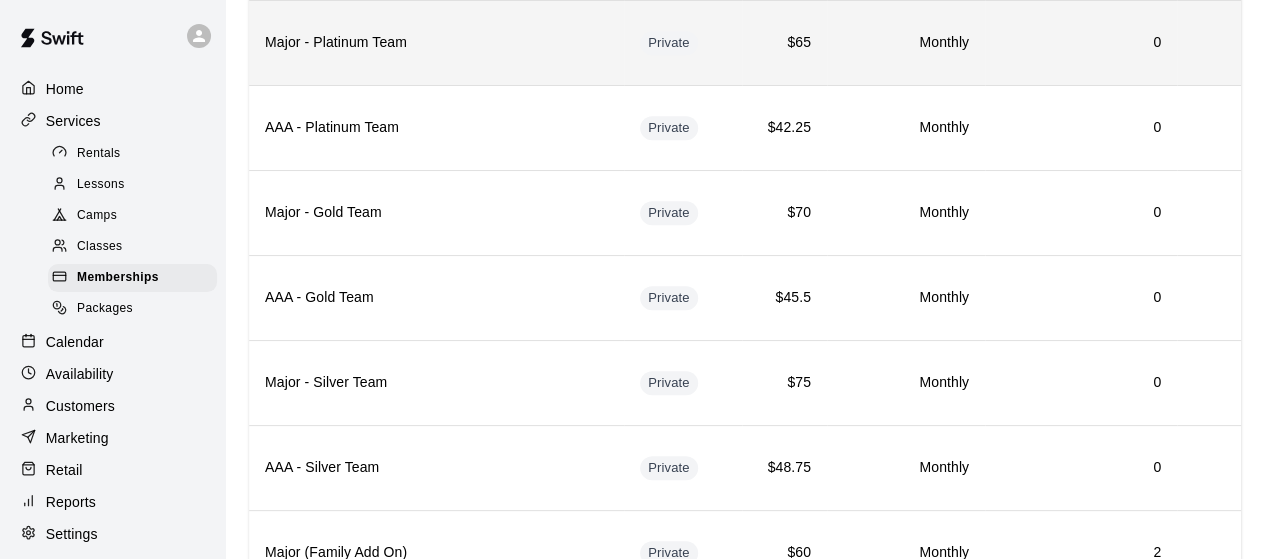 scroll, scrollTop: 733, scrollLeft: 0, axis: vertical 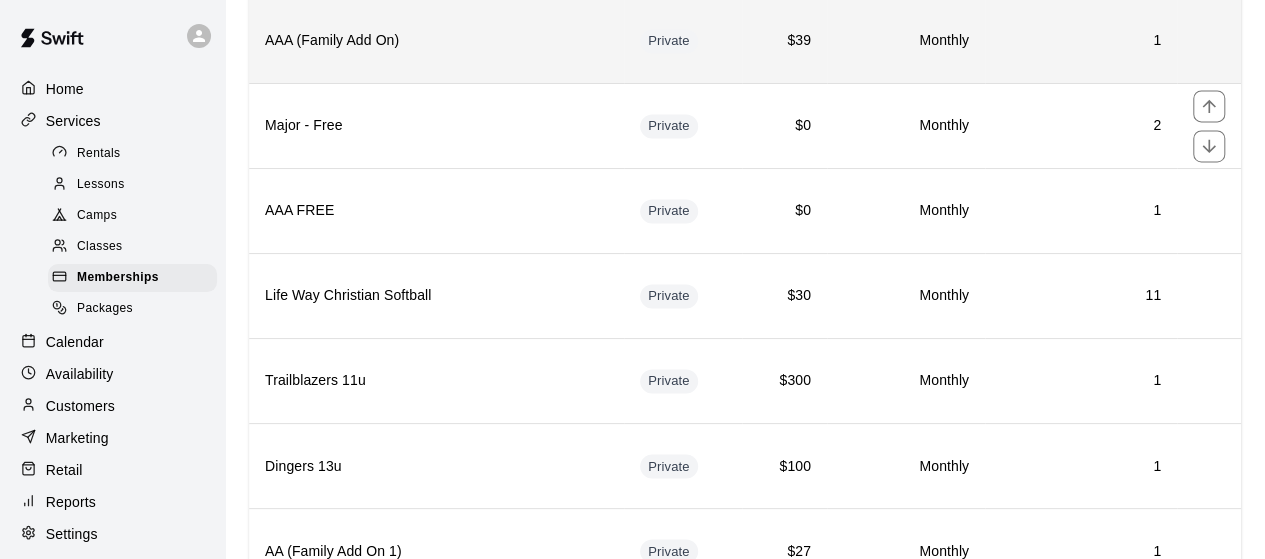 drag, startPoint x: 632, startPoint y: 335, endPoint x: 674, endPoint y: 7, distance: 330.6781 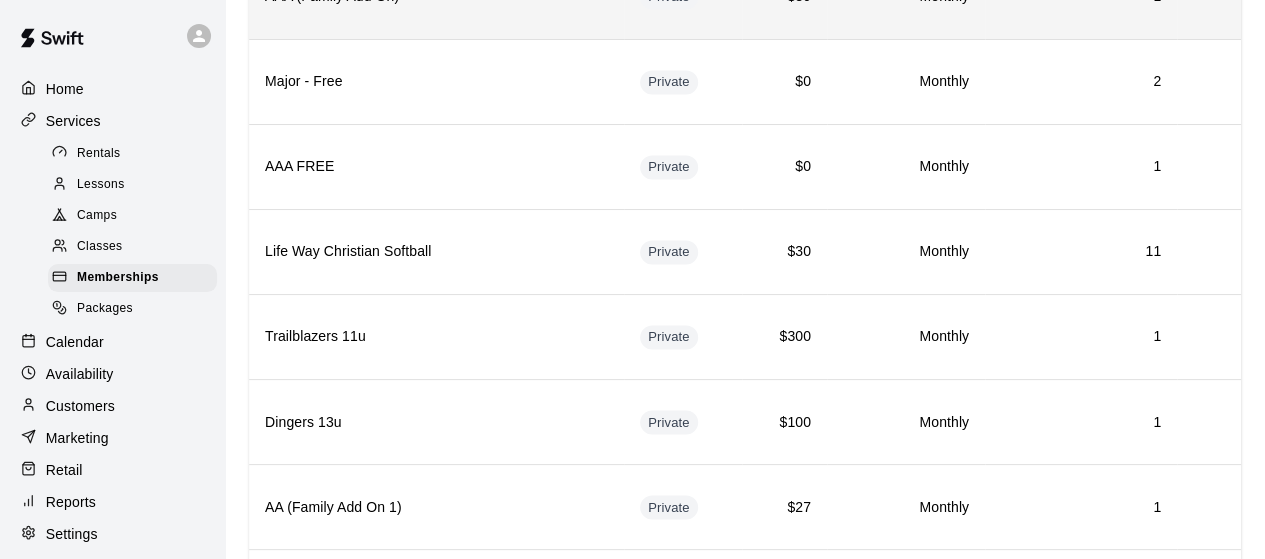 scroll, scrollTop: 0, scrollLeft: 0, axis: both 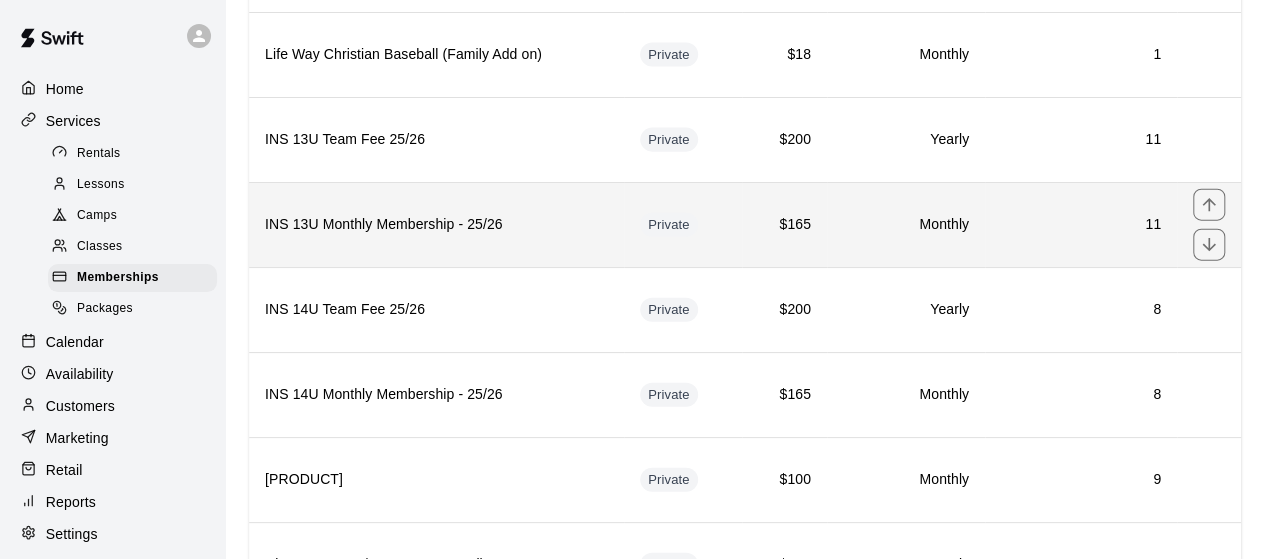 click on "INS 13U Monthly Membership - 25/26" at bounding box center [436, 224] 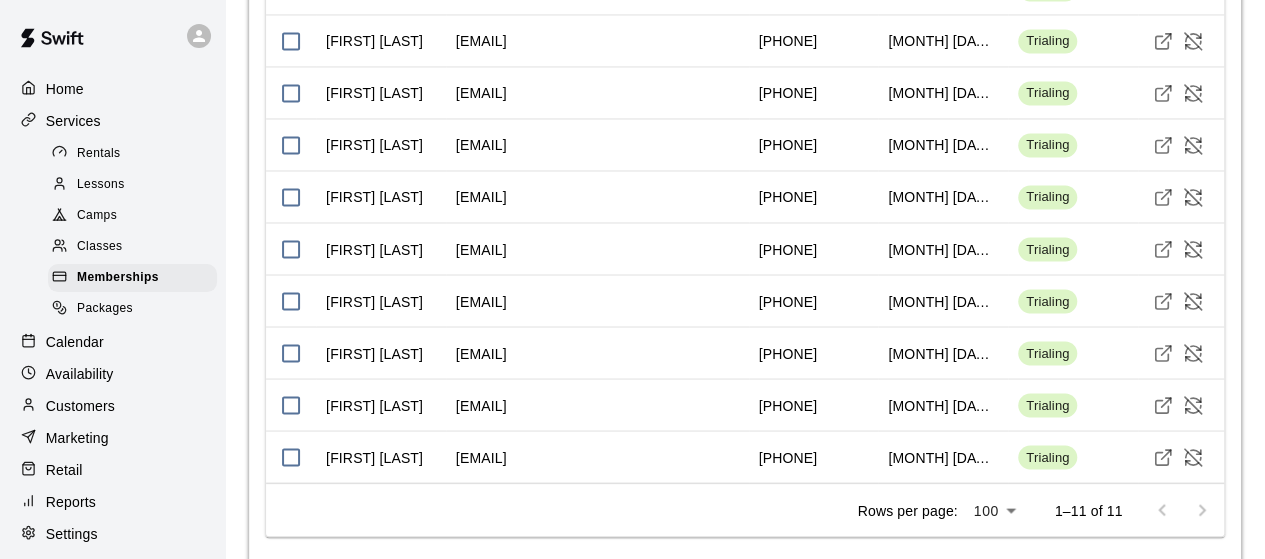 scroll, scrollTop: 1660, scrollLeft: 0, axis: vertical 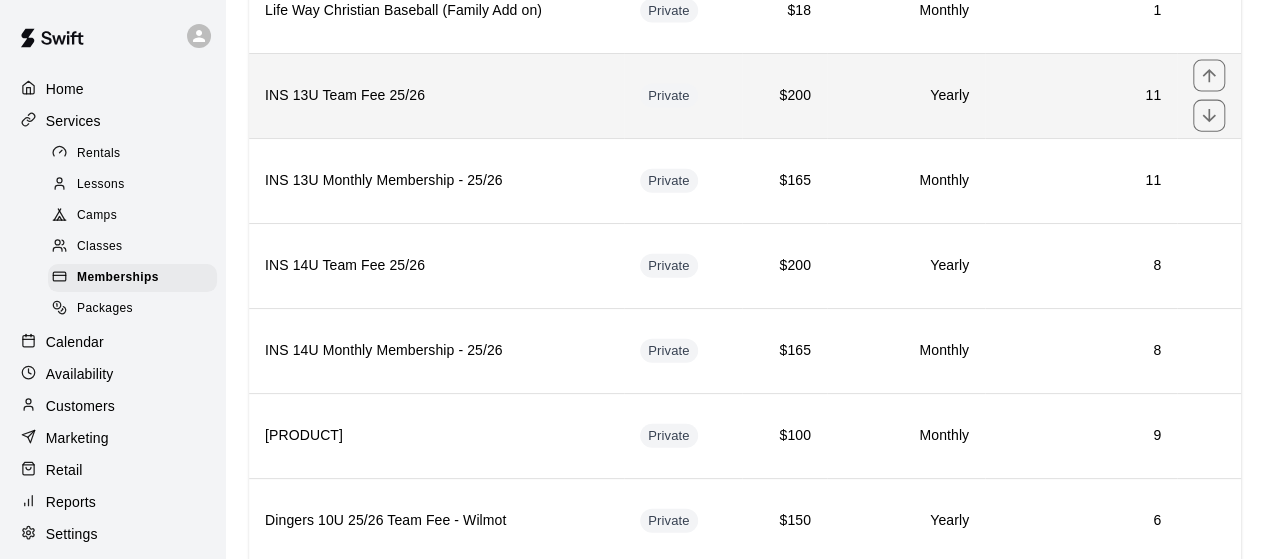 click on "INS 13U Team Fee 25/26" at bounding box center [436, 96] 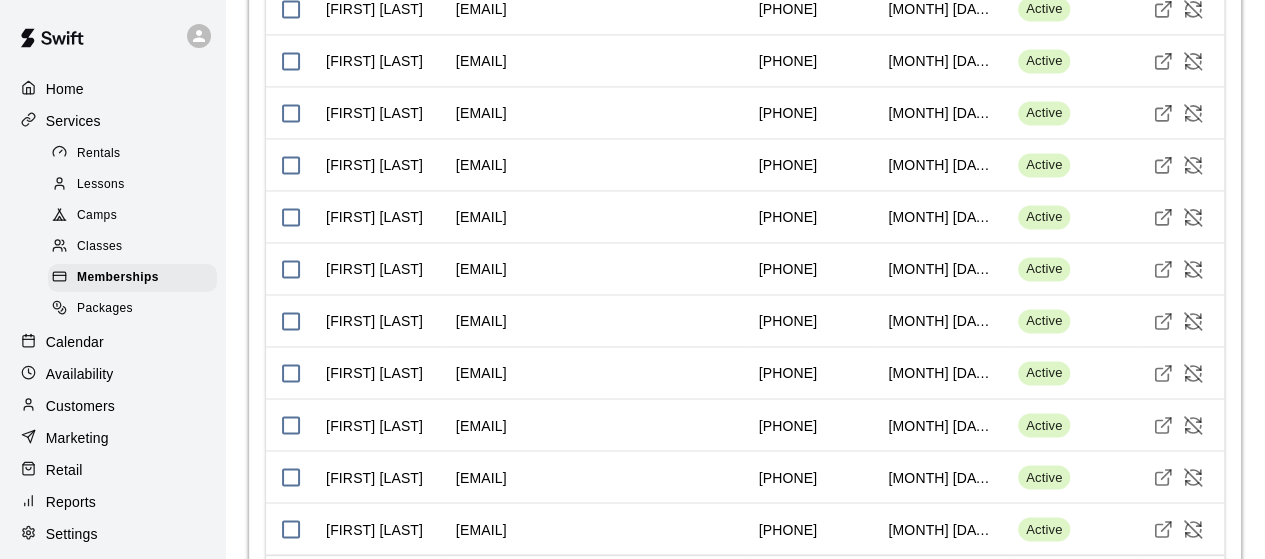 scroll, scrollTop: 1504, scrollLeft: 0, axis: vertical 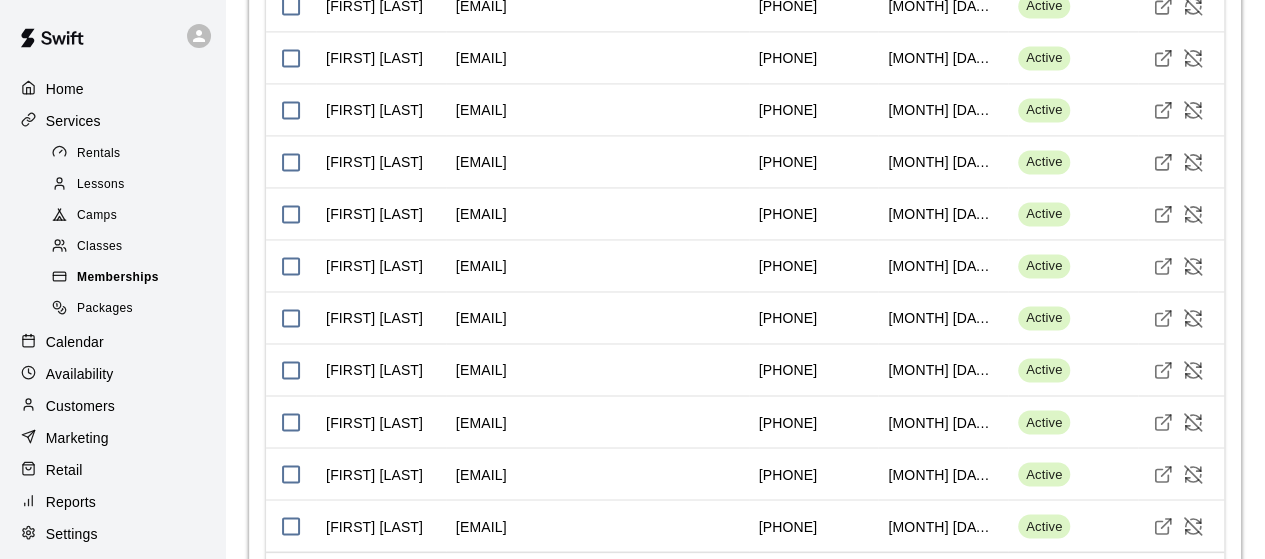 click on "Memberships" at bounding box center [118, 278] 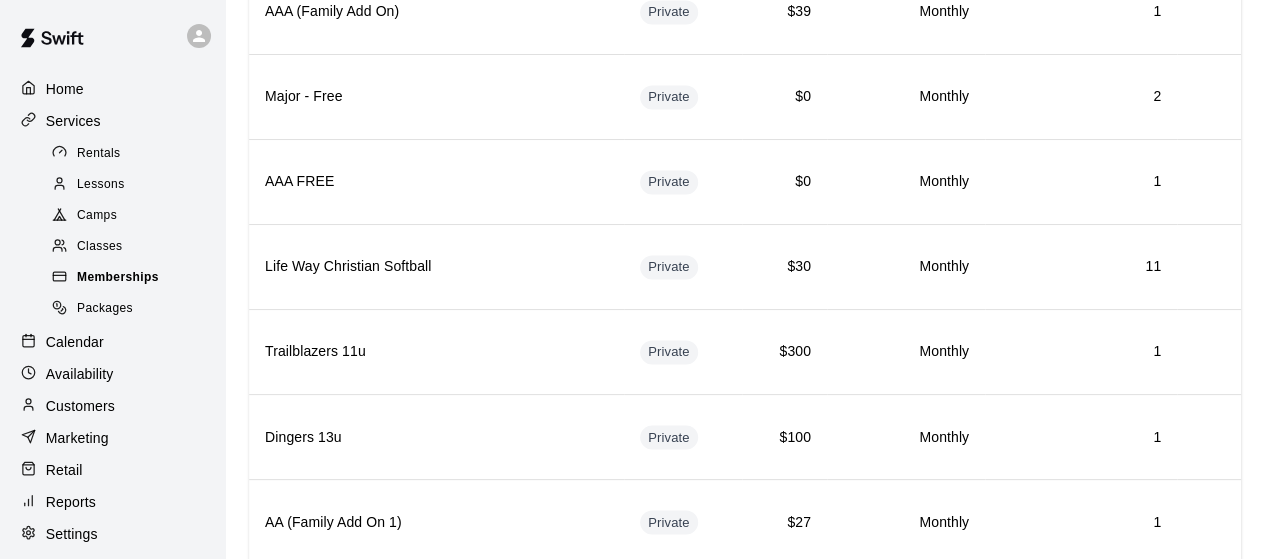 scroll, scrollTop: 0, scrollLeft: 0, axis: both 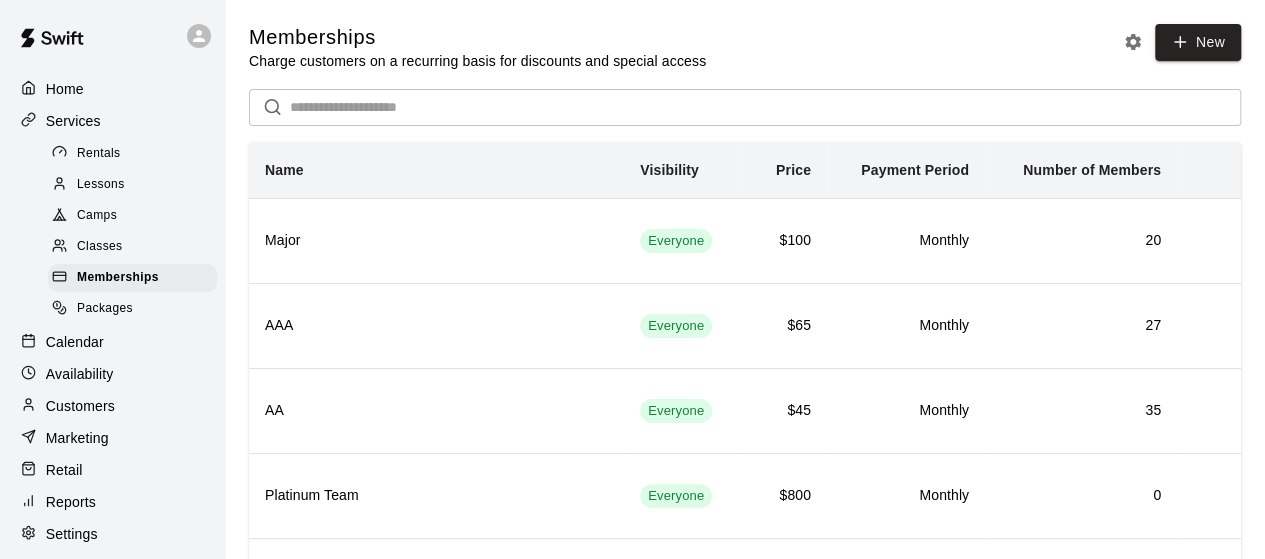 click at bounding box center (765, 107) 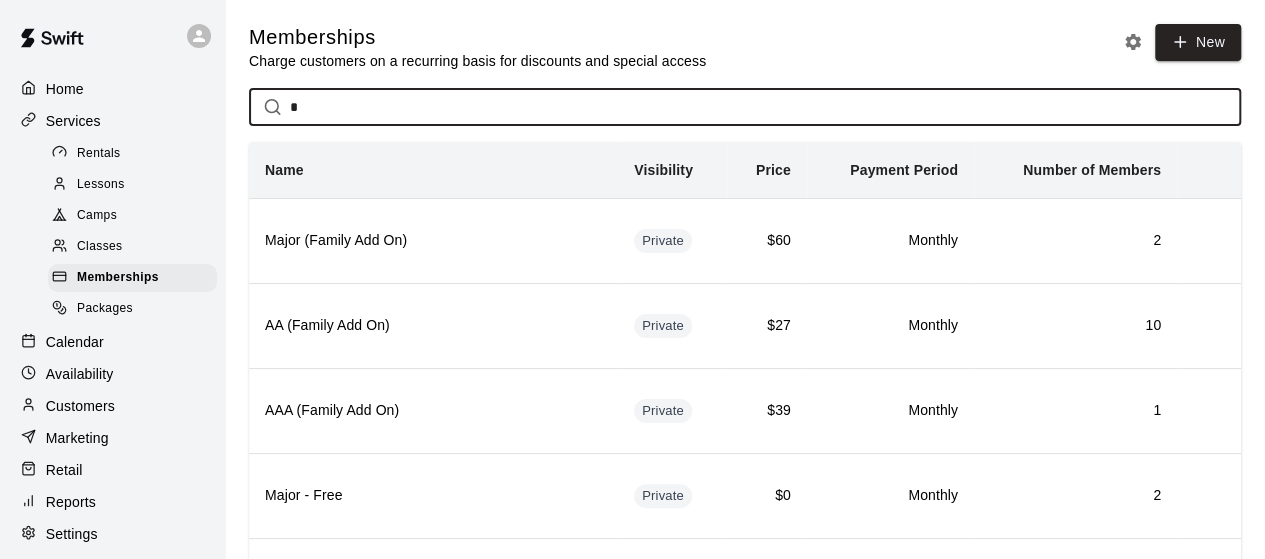 type on "*" 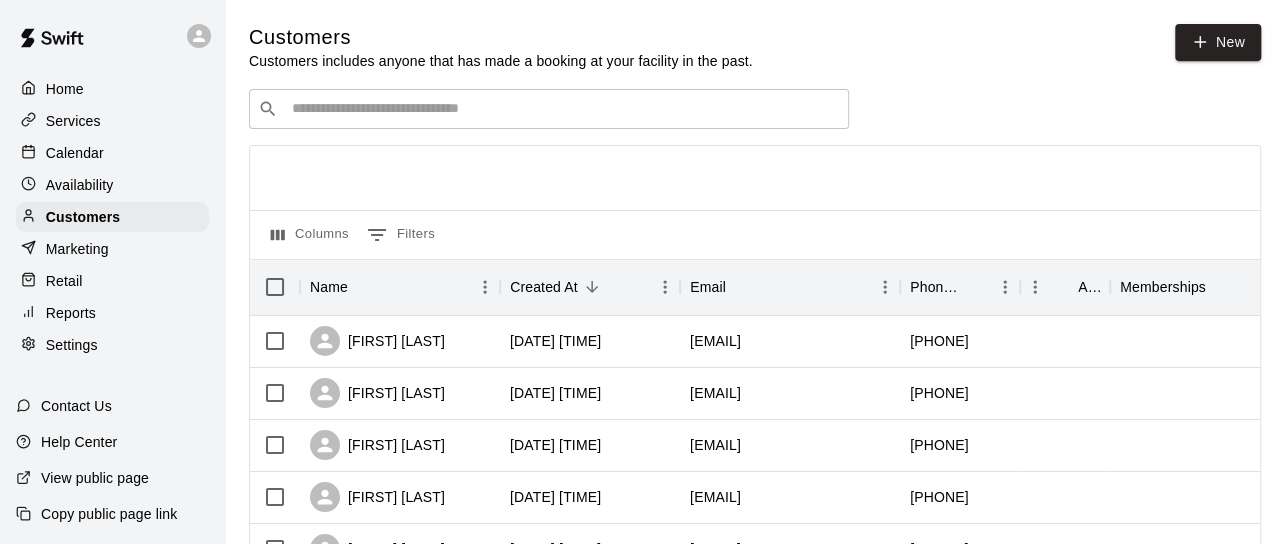 click at bounding box center [563, 109] 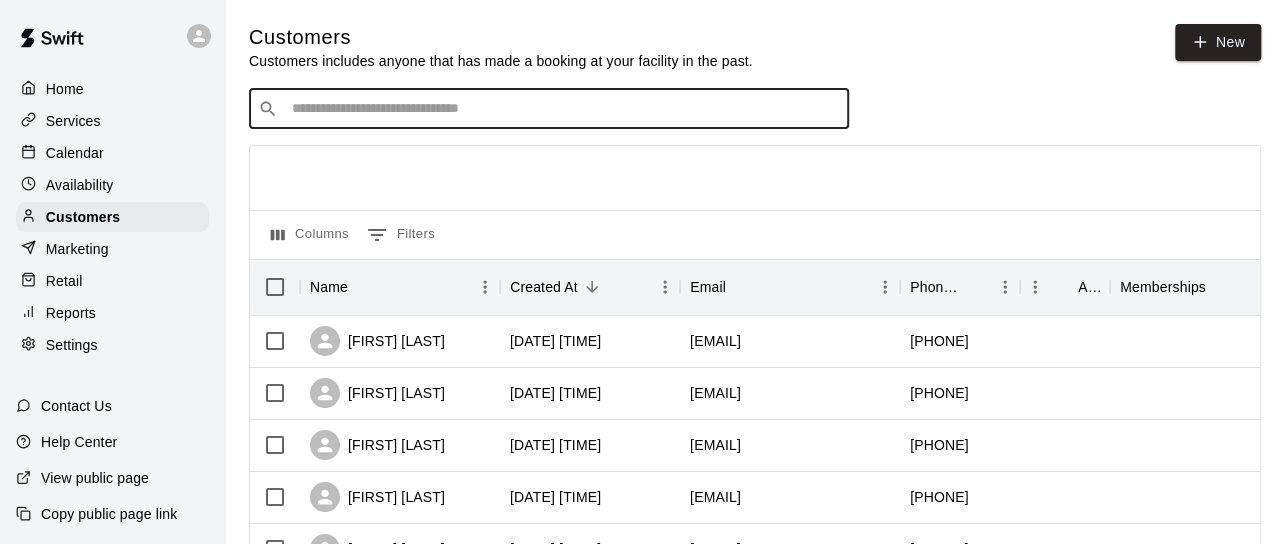 click at bounding box center [563, 109] 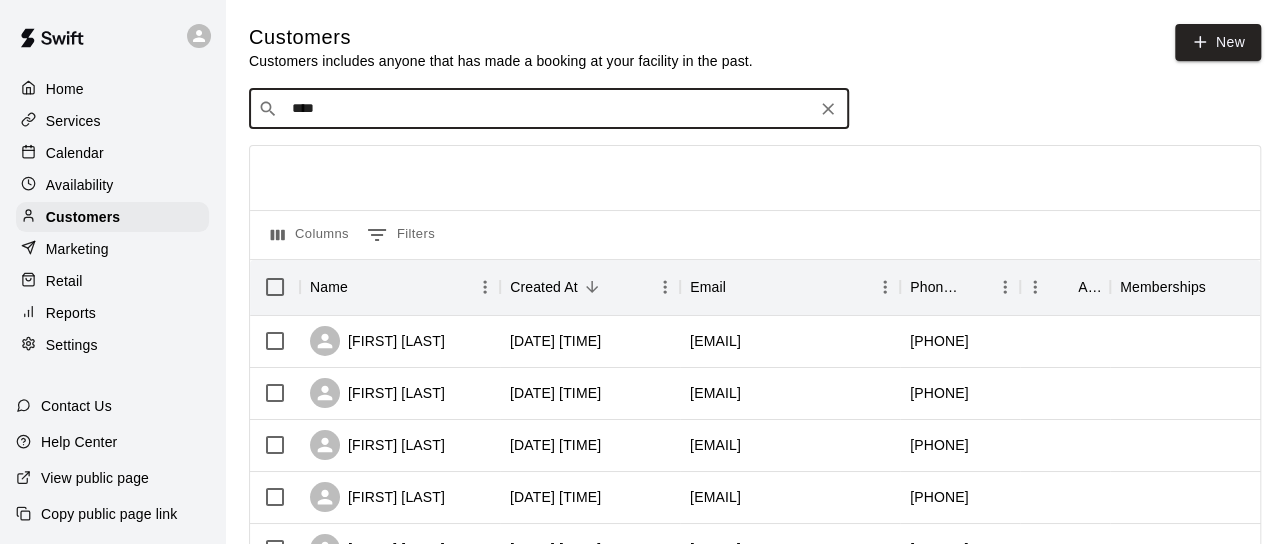 type on "*****" 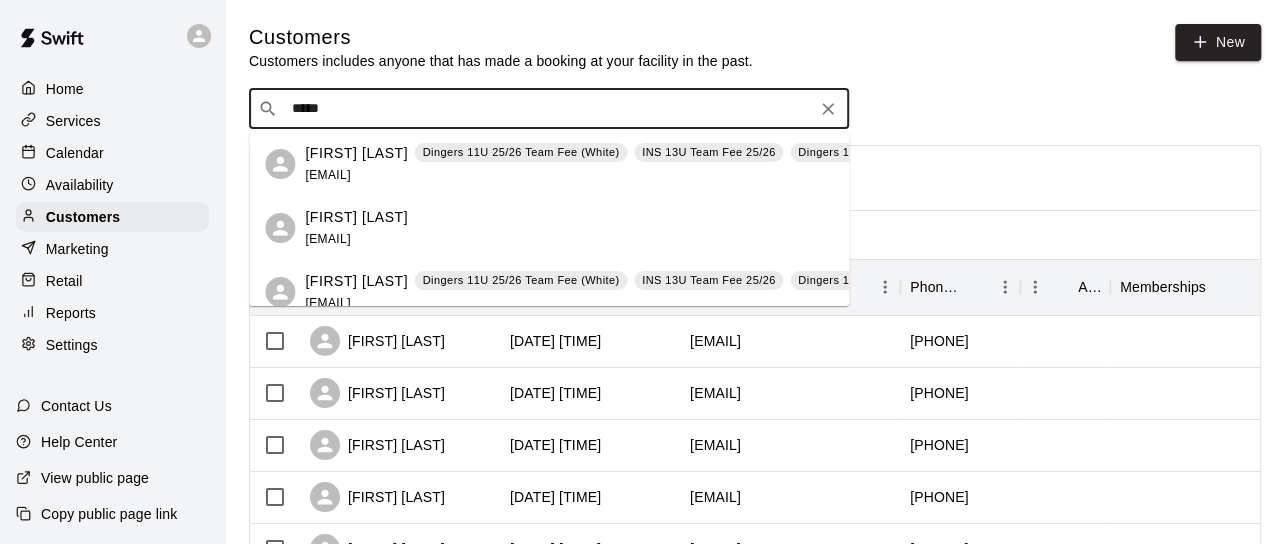 click on "[EMAIL]" at bounding box center [327, 175] 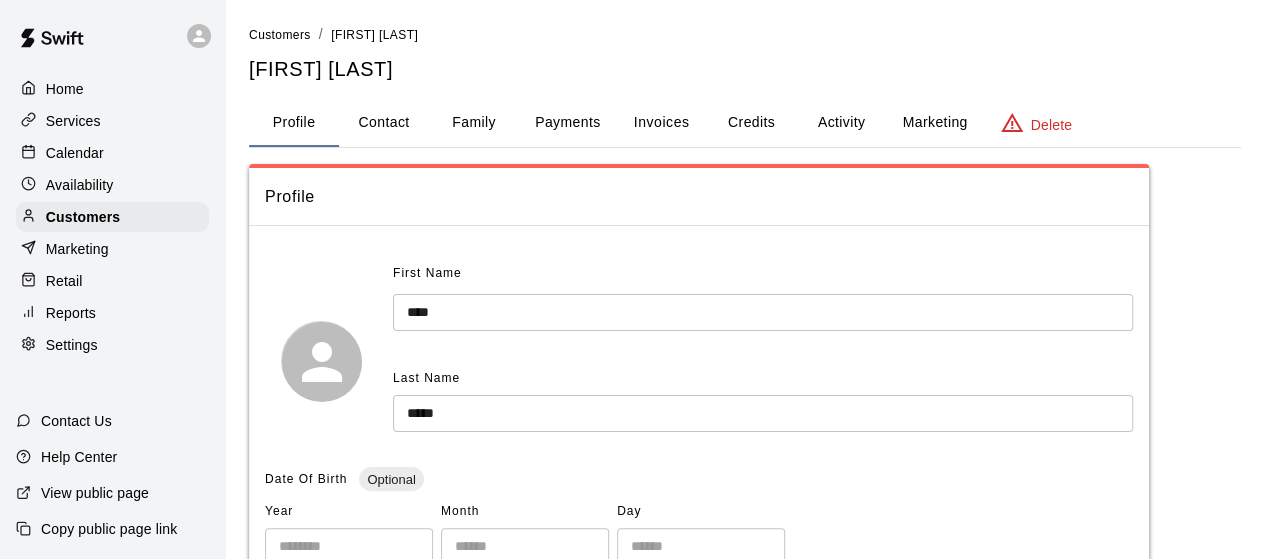 click on "Activity" at bounding box center [841, 123] 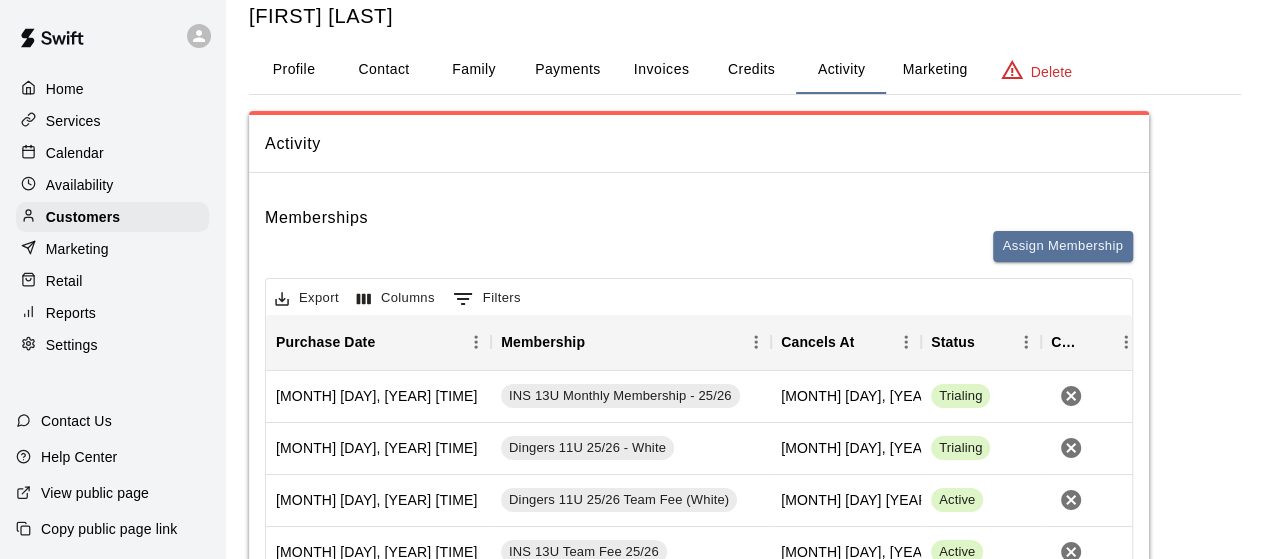 scroll, scrollTop: 0, scrollLeft: 0, axis: both 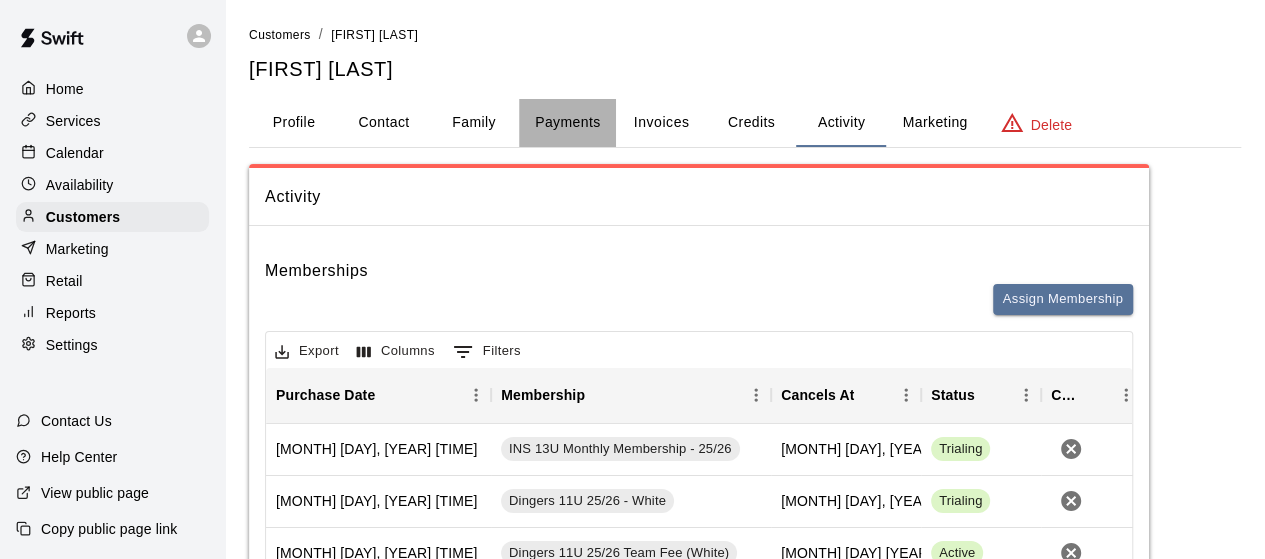 click on "Payments" at bounding box center [567, 123] 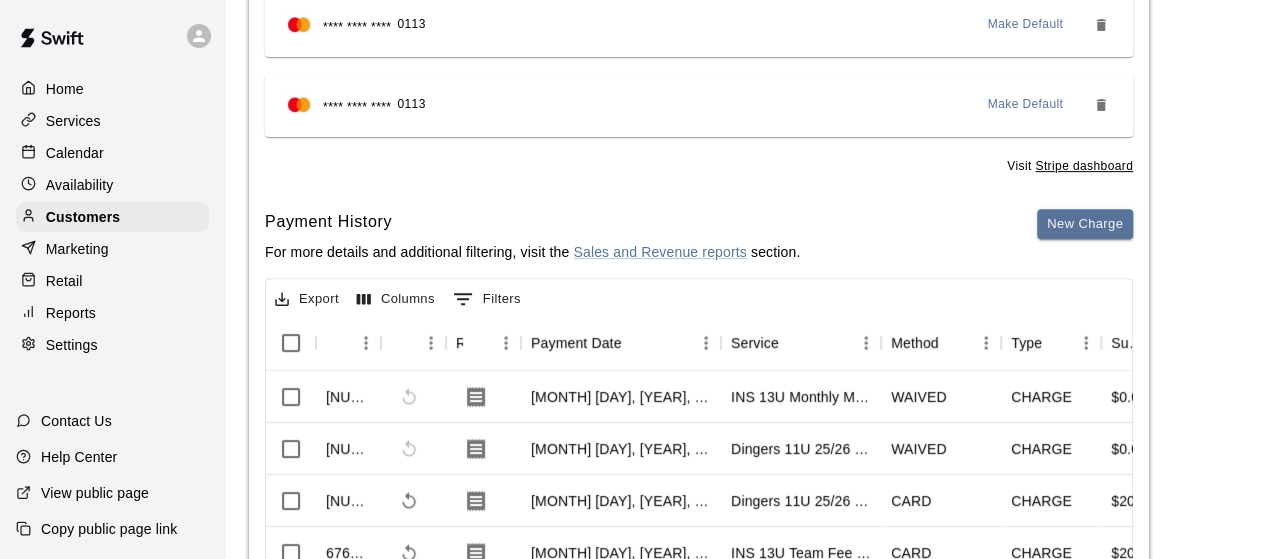 scroll, scrollTop: 325, scrollLeft: 0, axis: vertical 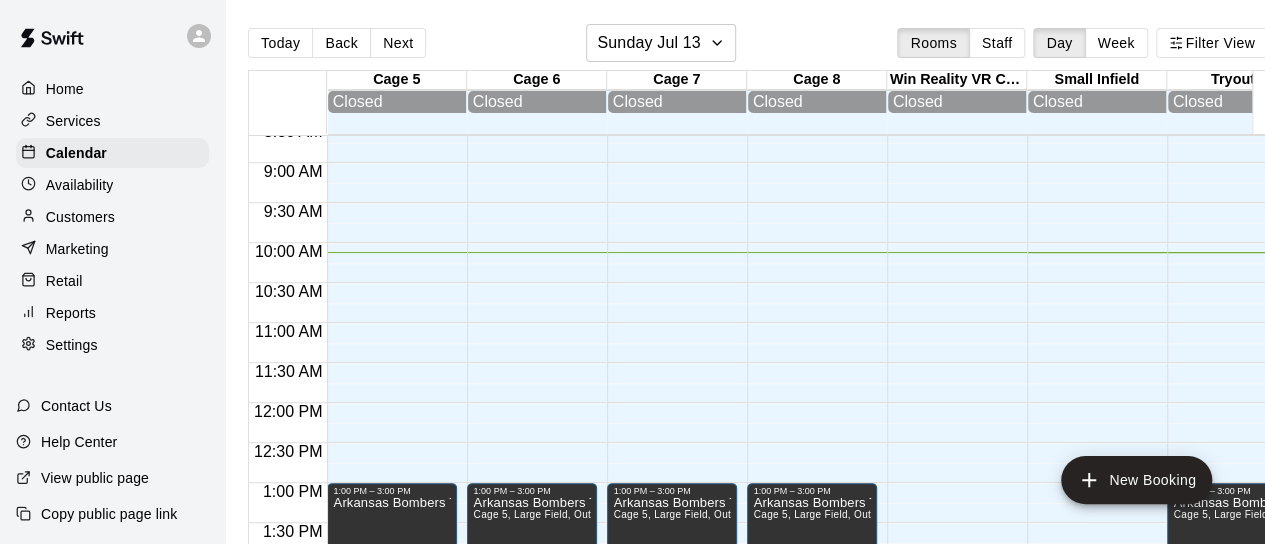 click on "Marketing" at bounding box center [77, 249] 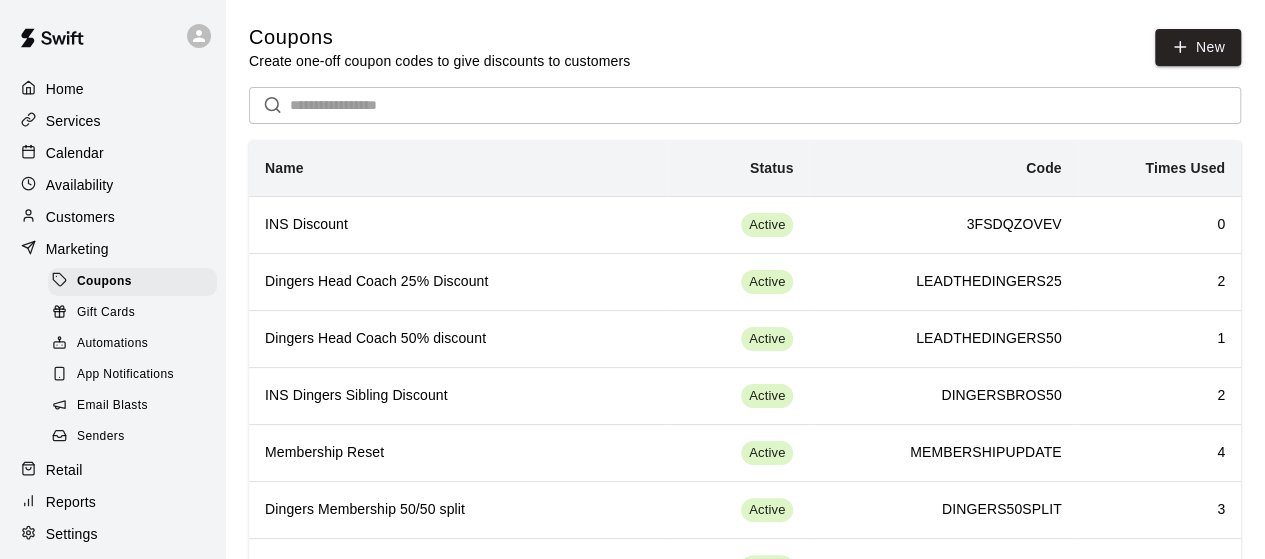 click on "INS Dingers Sibling Discount" at bounding box center [458, 395] 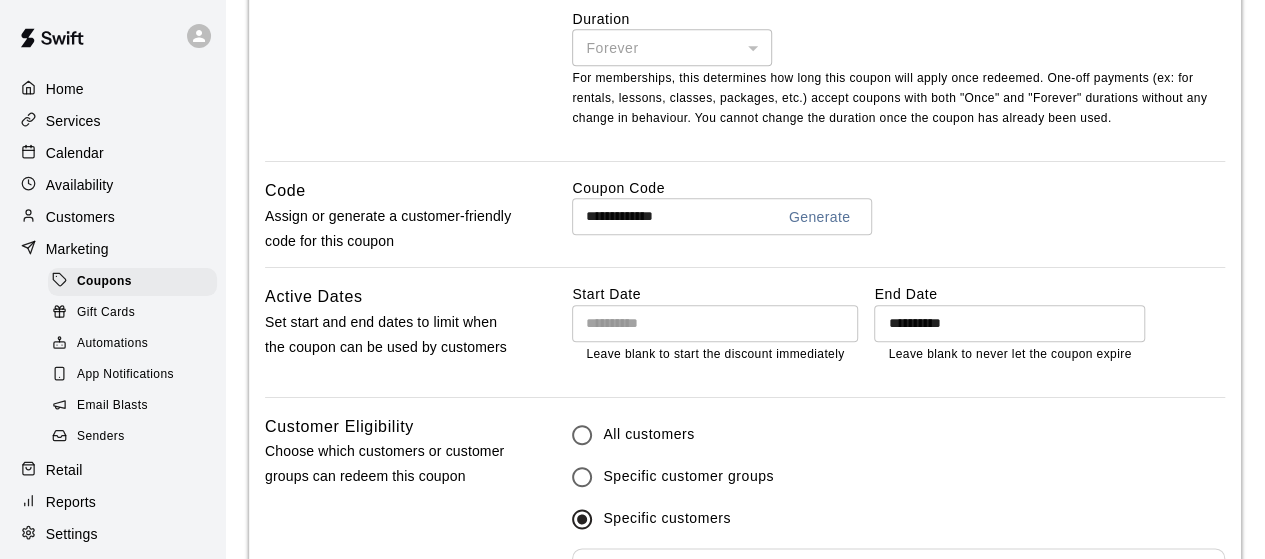 scroll, scrollTop: 988, scrollLeft: 0, axis: vertical 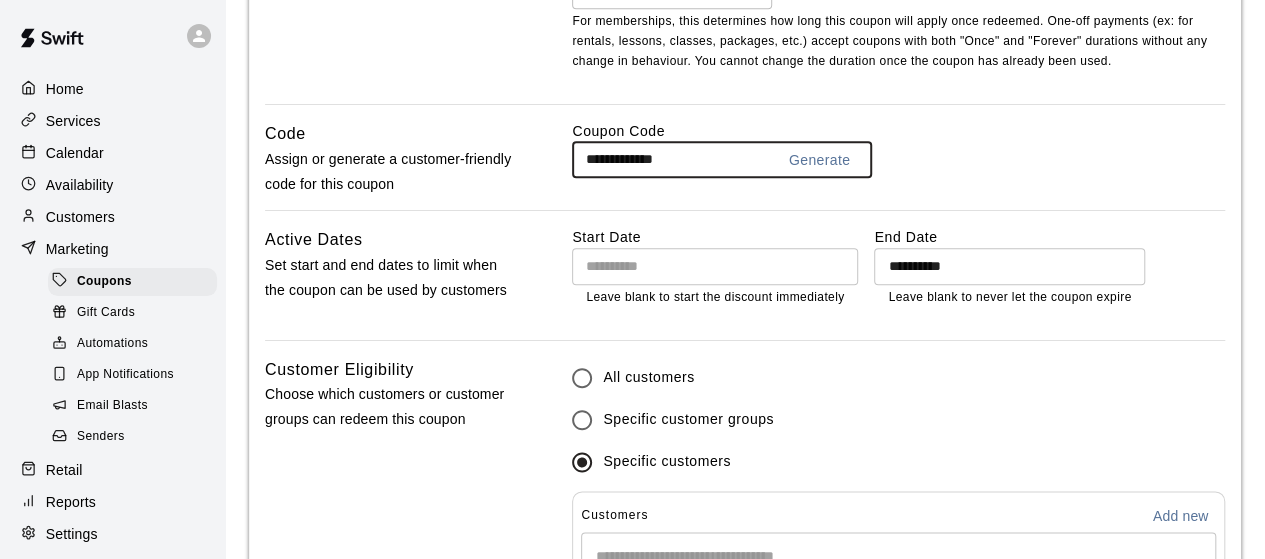 drag, startPoint x: 721, startPoint y: 161, endPoint x: 540, endPoint y: 163, distance: 181.01105 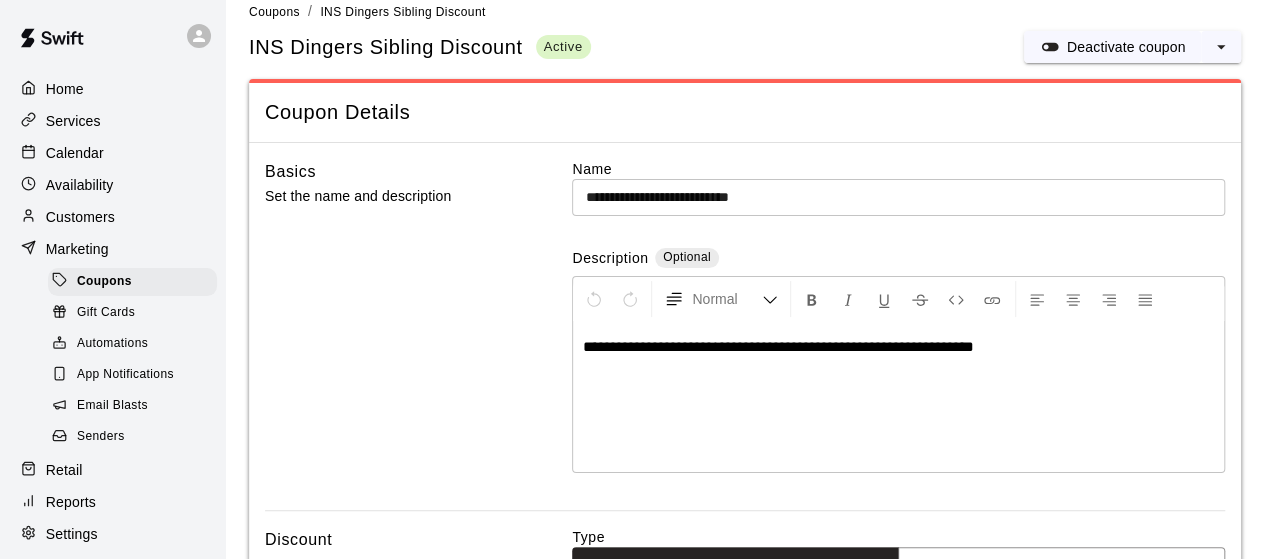 scroll, scrollTop: 0, scrollLeft: 0, axis: both 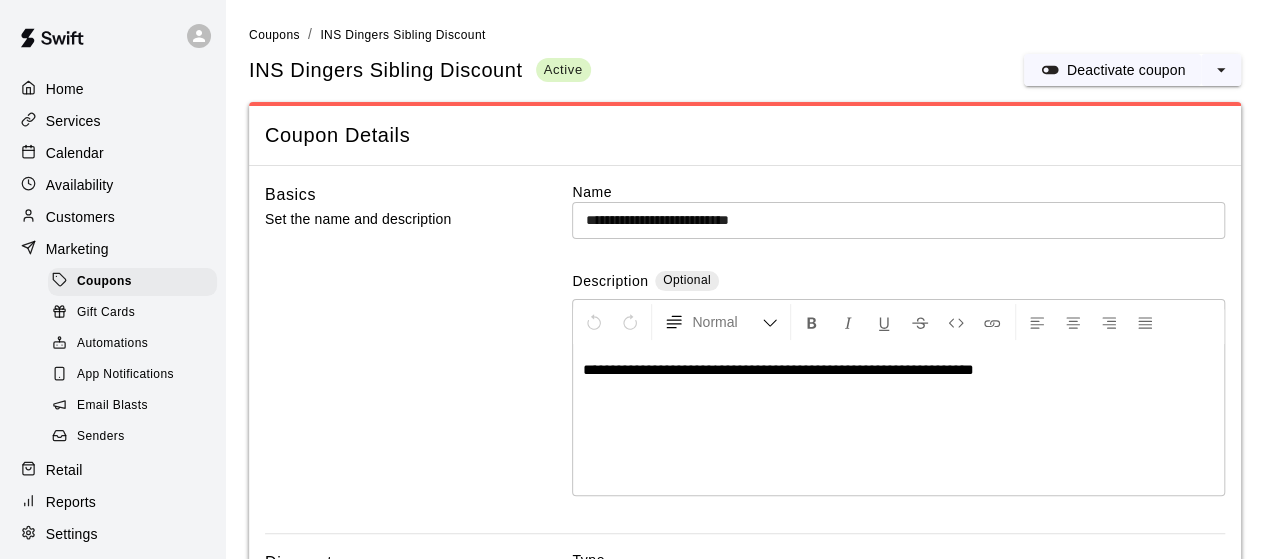 click on "**********" at bounding box center (898, 220) 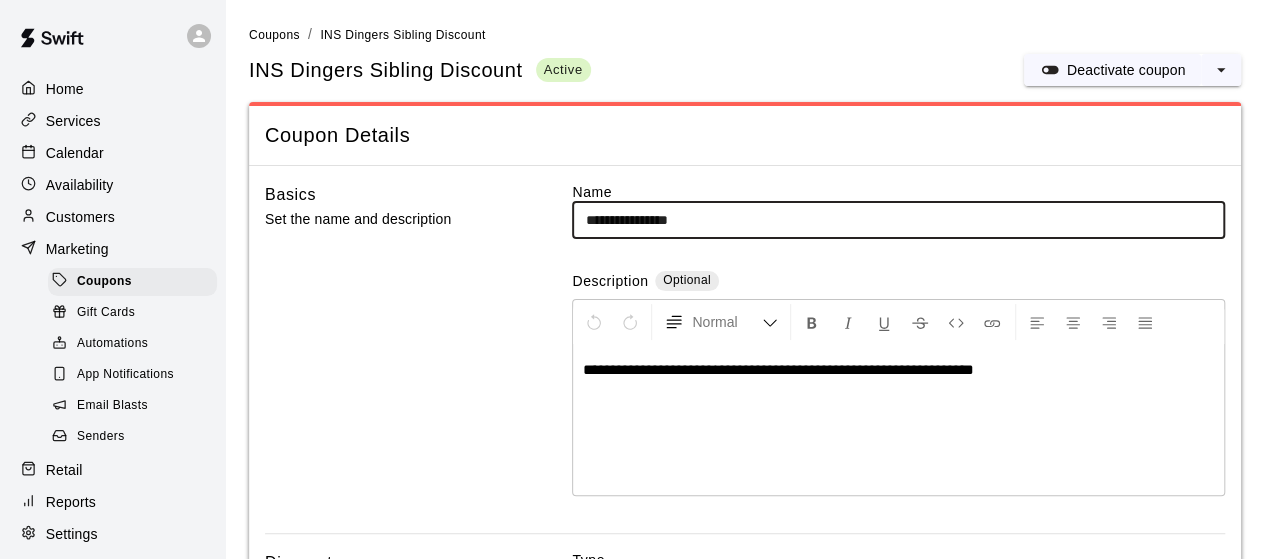 click on "**********" at bounding box center [898, 220] 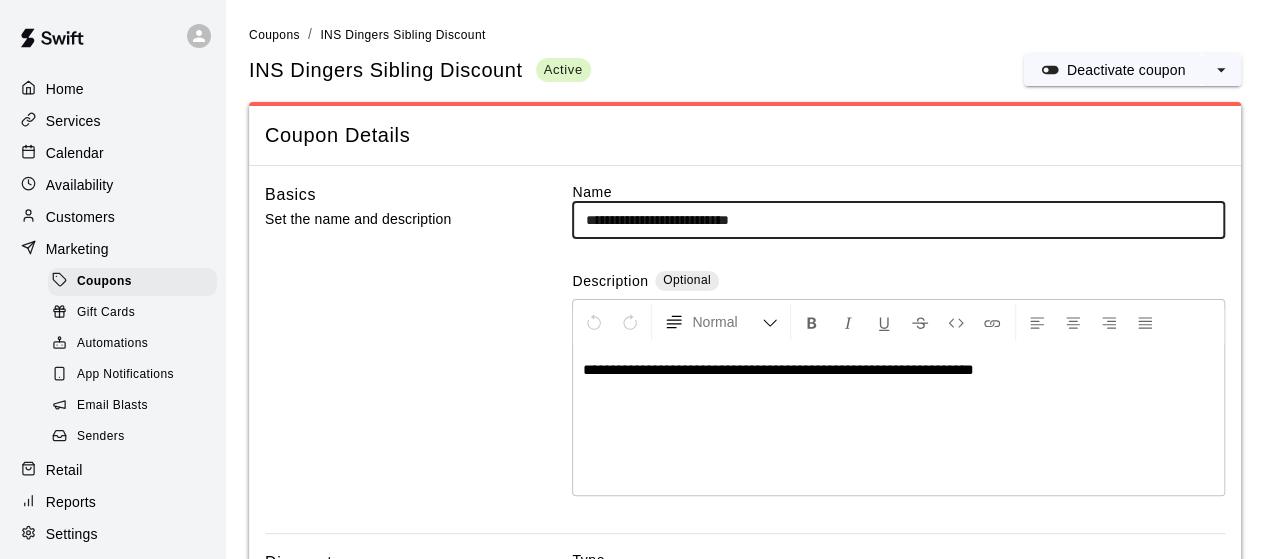 click on "**********" at bounding box center [898, 220] 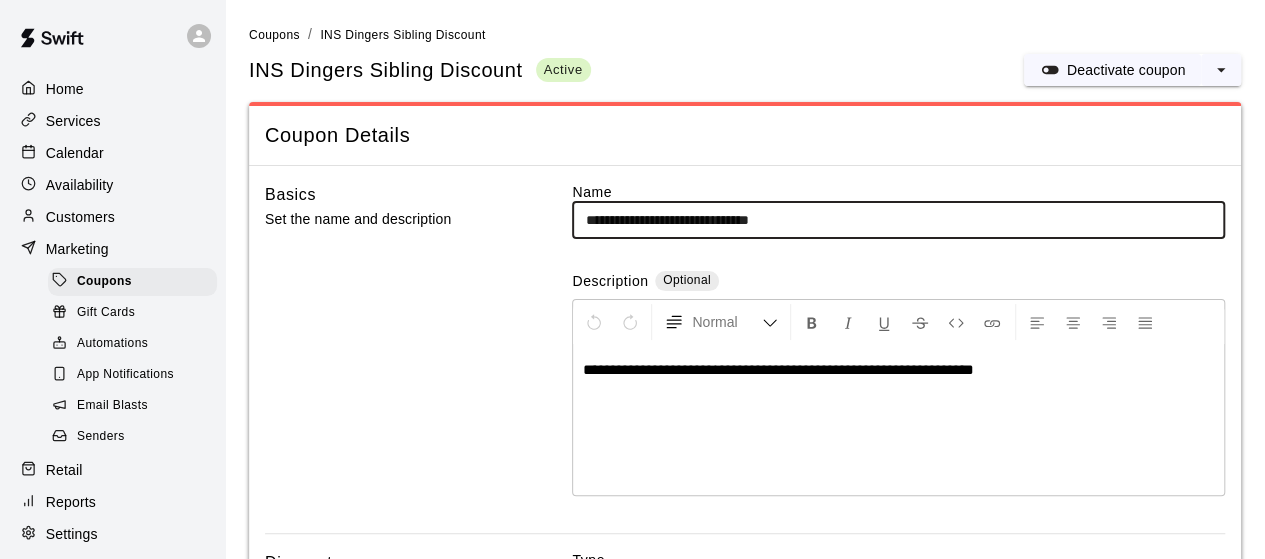 click on "**********" at bounding box center (898, 220) 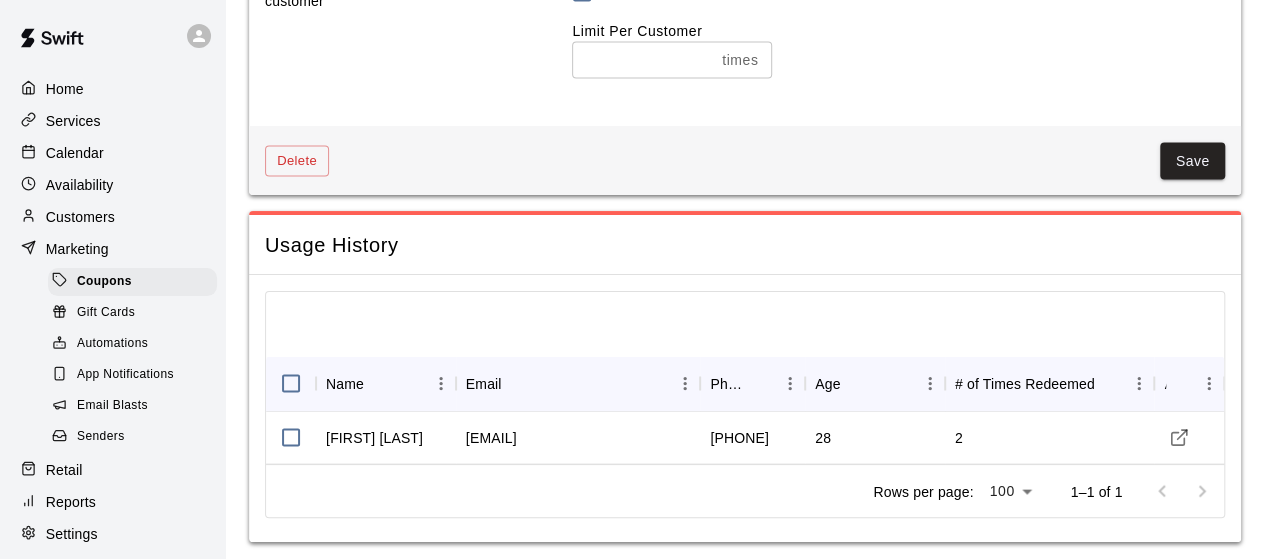 scroll, scrollTop: 1854, scrollLeft: 0, axis: vertical 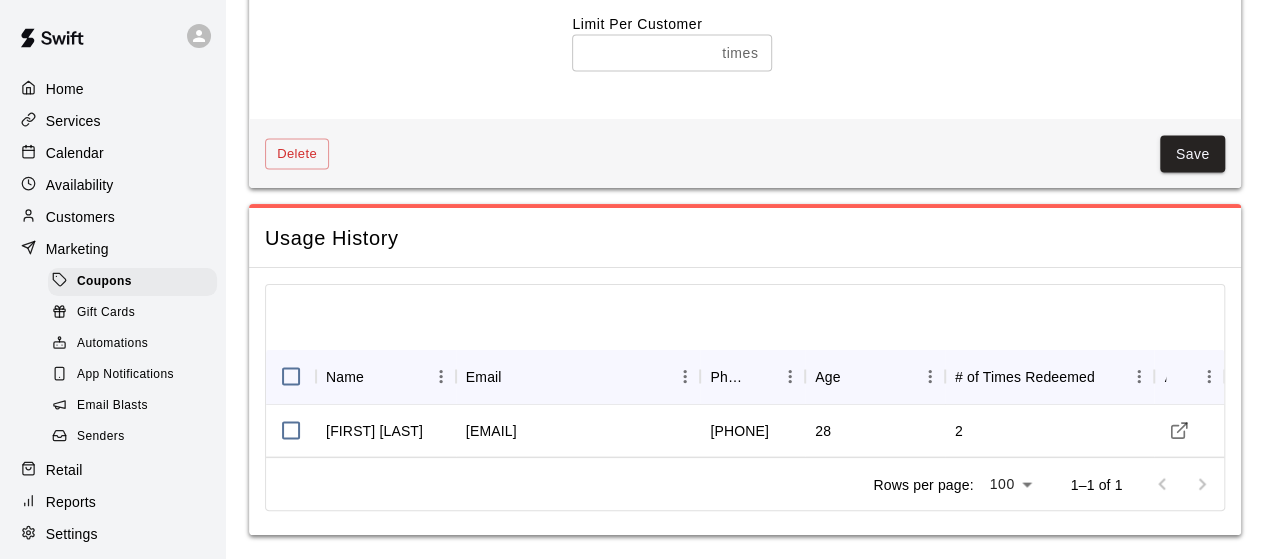 type on "**********" 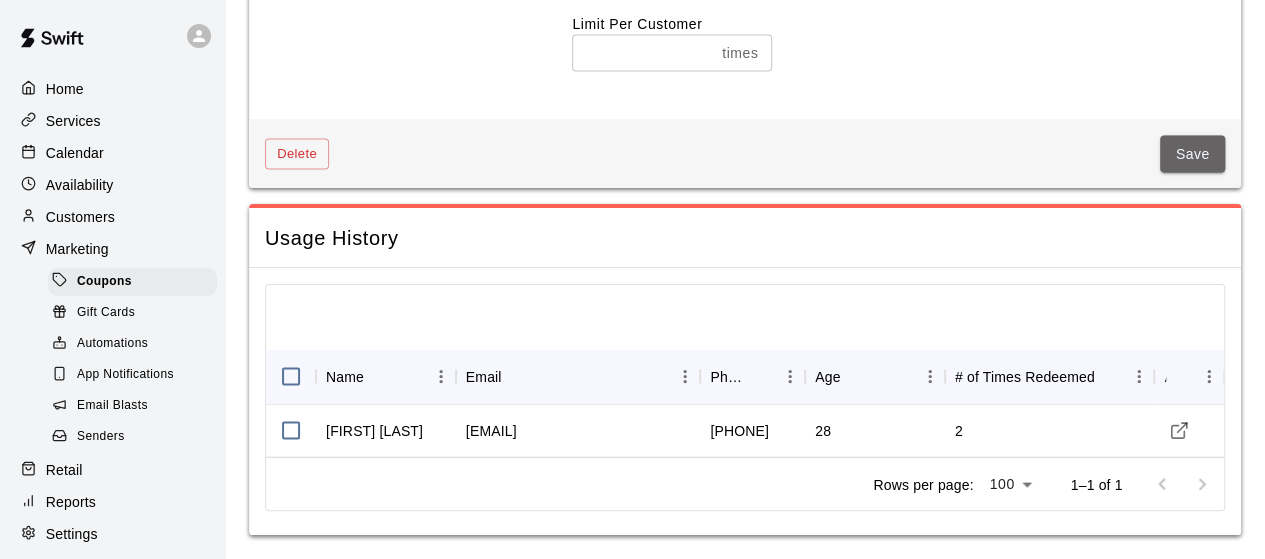 click on "Save" at bounding box center (1193, 153) 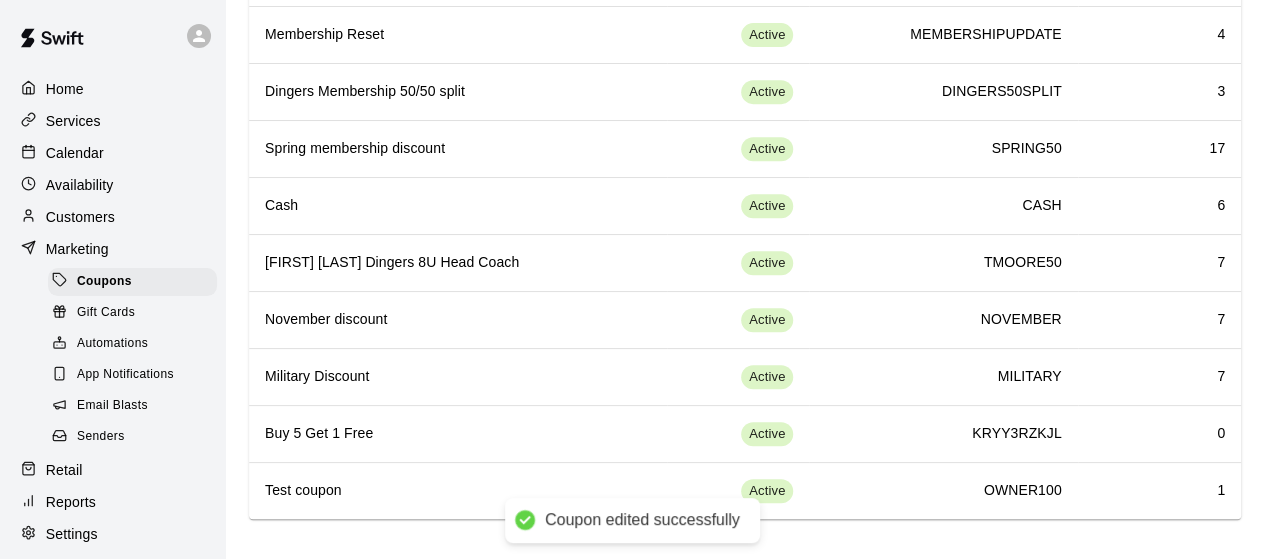 scroll, scrollTop: 0, scrollLeft: 0, axis: both 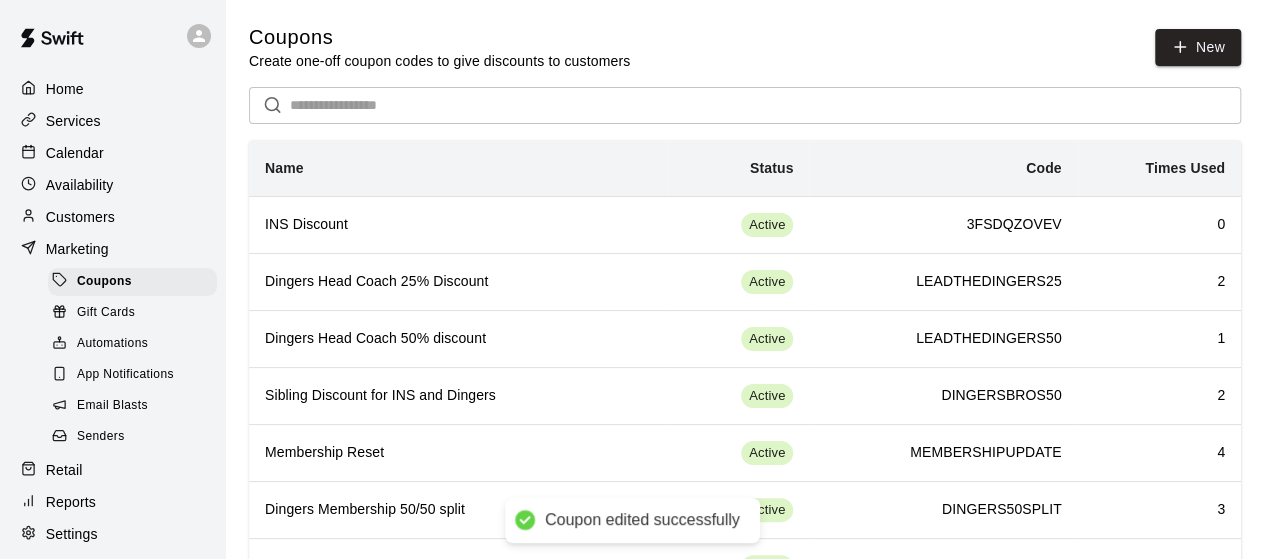 click on "Sibling Discount for INS and Dingers" at bounding box center [458, 396] 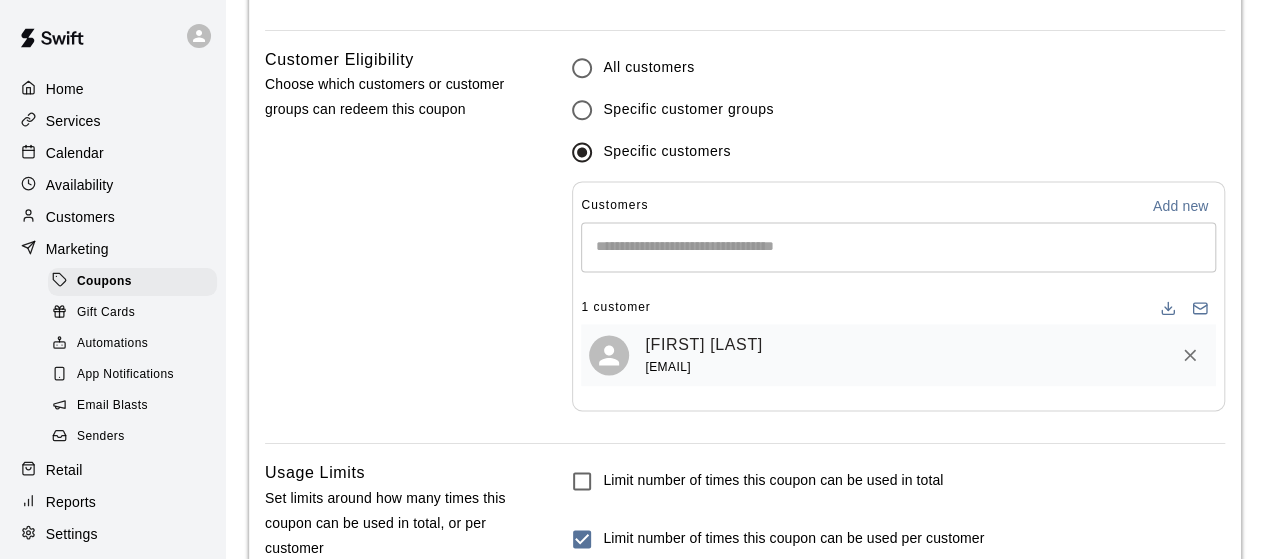 scroll, scrollTop: 1300, scrollLeft: 0, axis: vertical 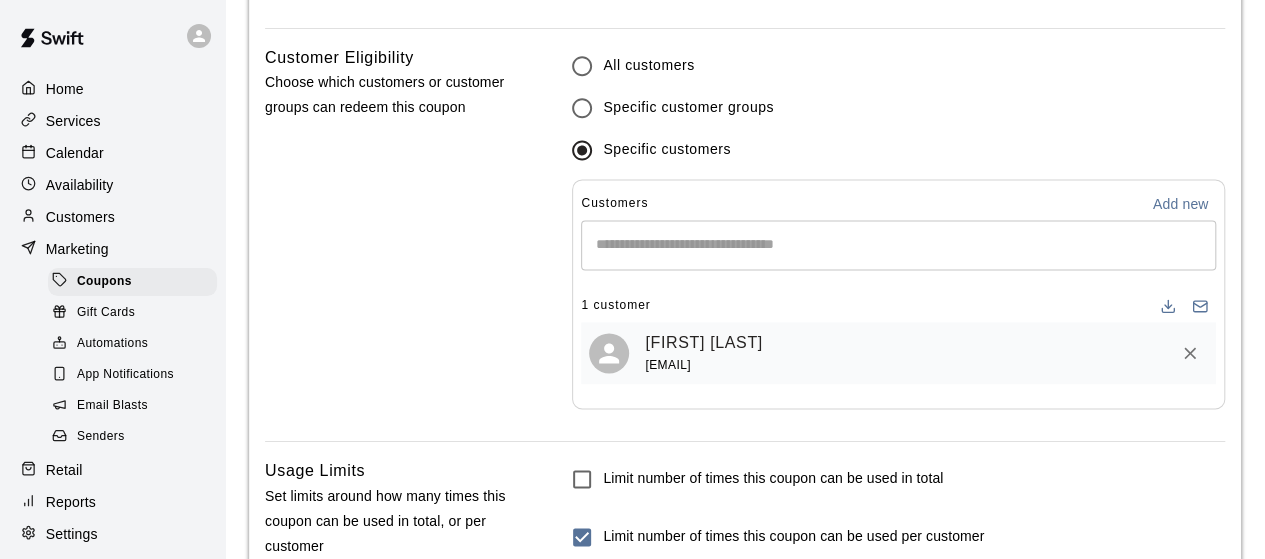 click on "​" at bounding box center [898, 245] 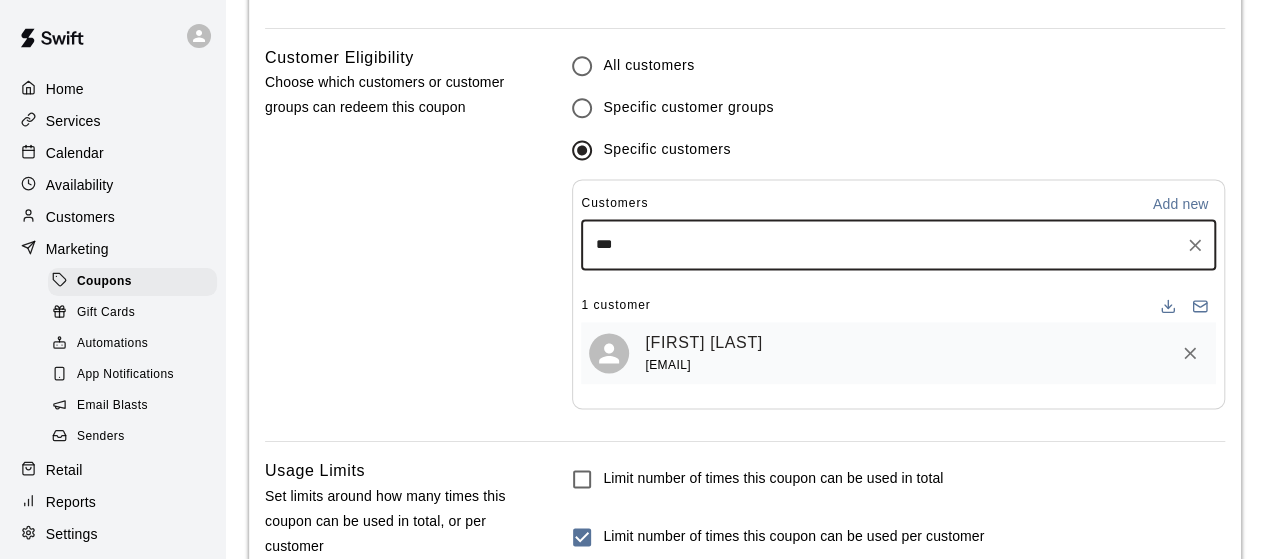 type on "****" 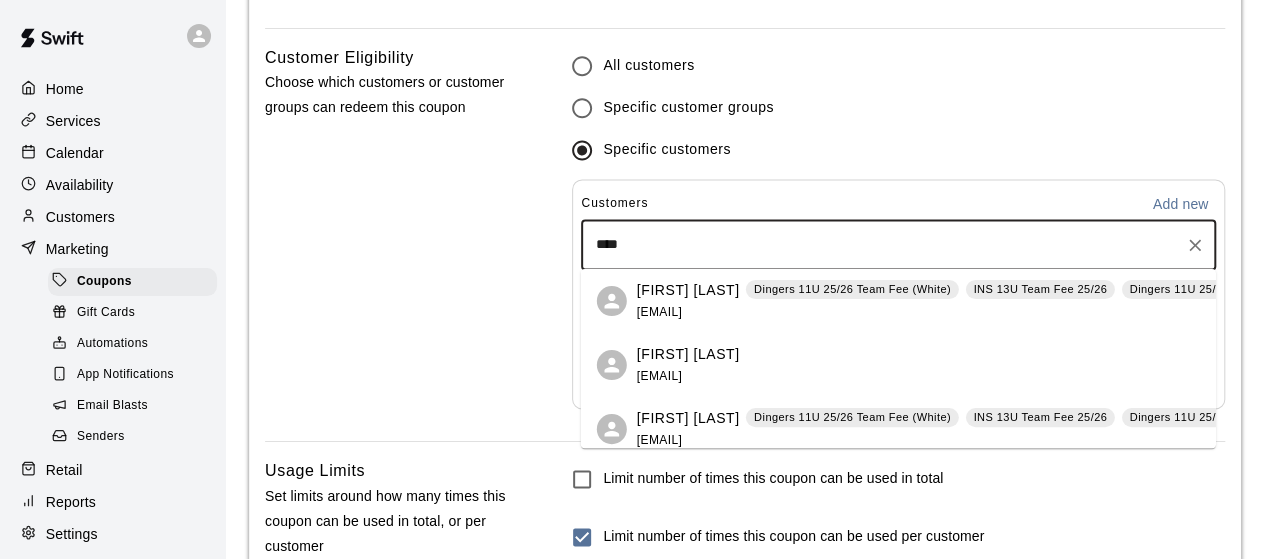 click on "[FIRST] [LAST]" at bounding box center [688, 289] 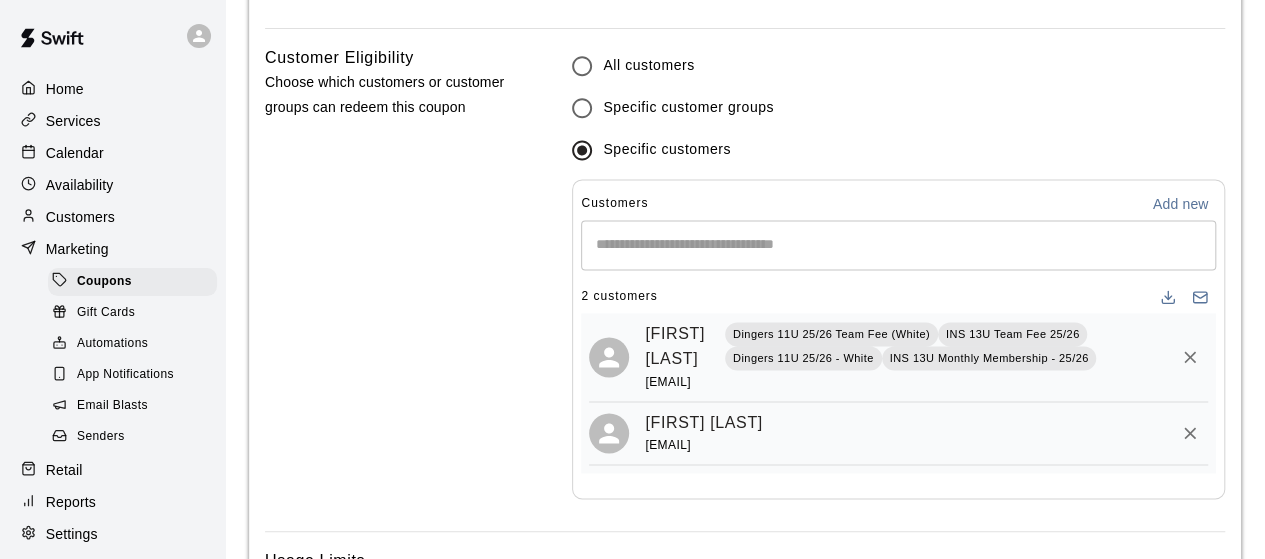 scroll, scrollTop: 14, scrollLeft: 0, axis: vertical 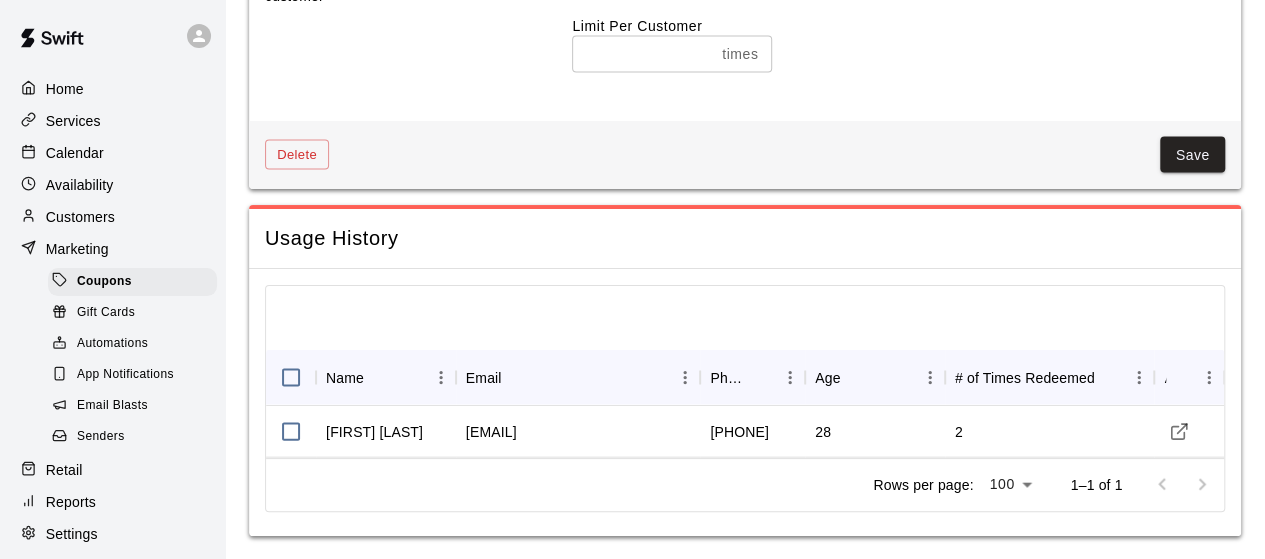 click on "Save" at bounding box center (1193, 155) 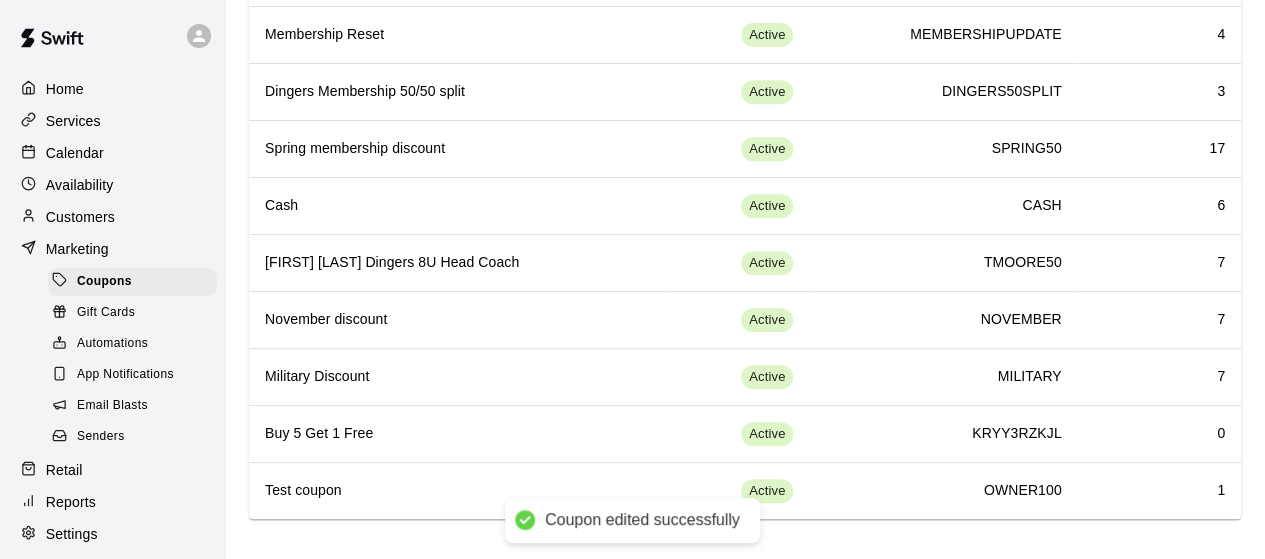scroll, scrollTop: 0, scrollLeft: 0, axis: both 